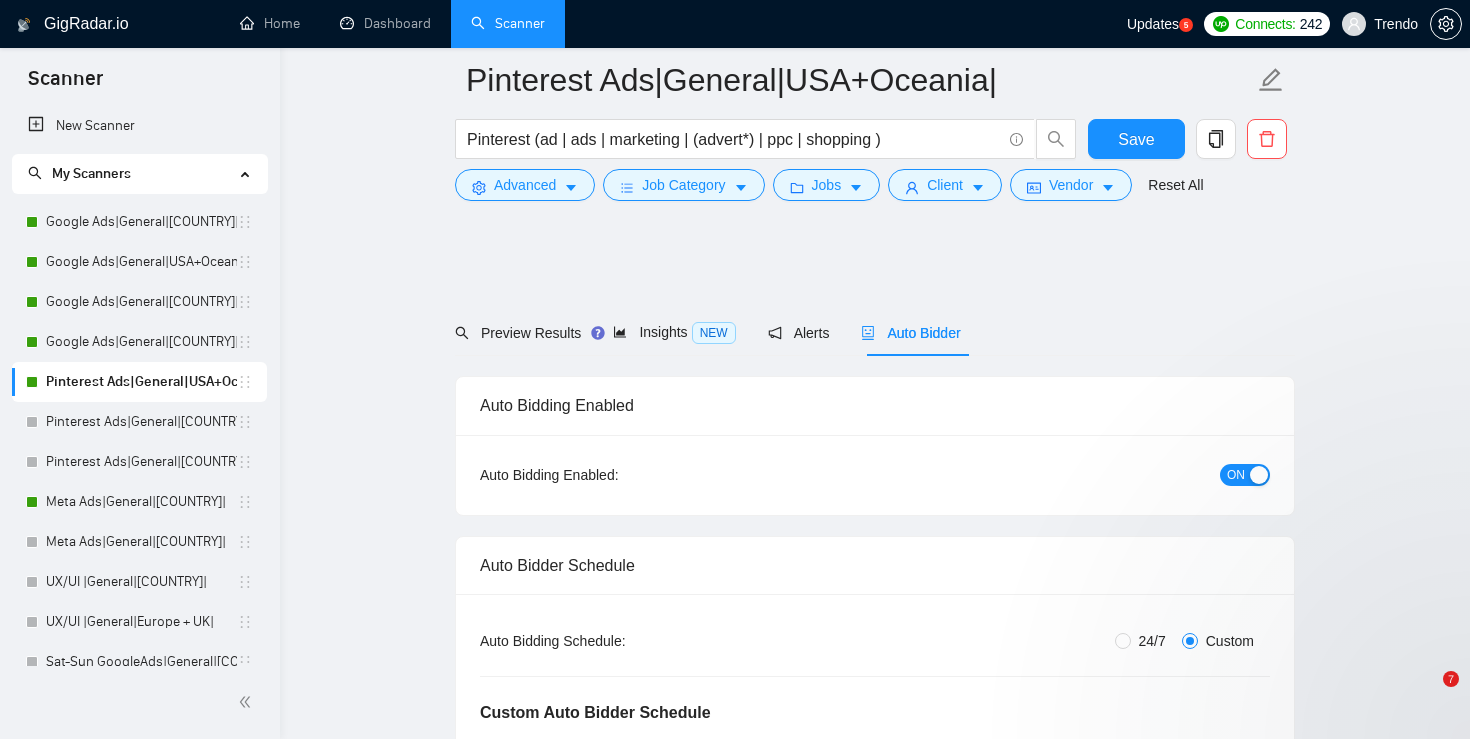 type 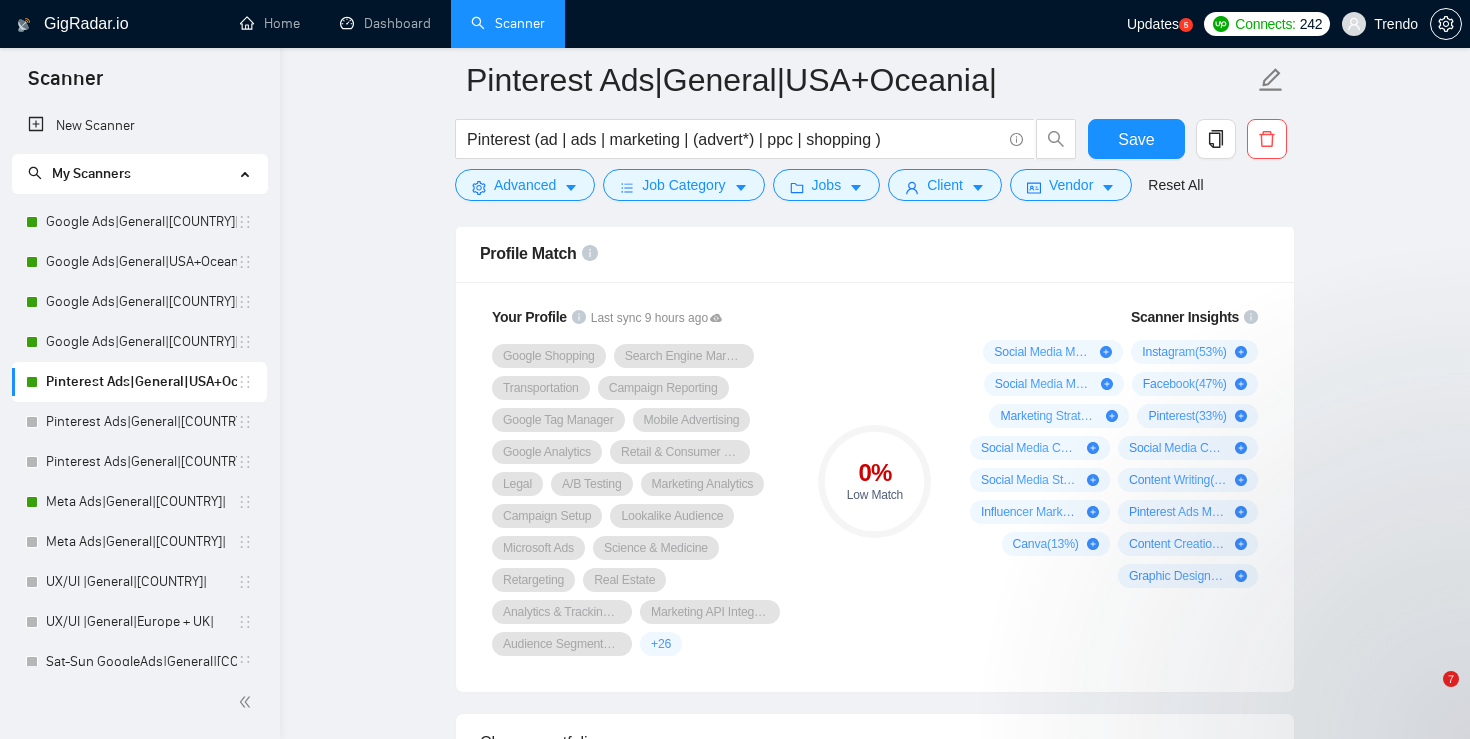 scroll, scrollTop: 1558, scrollLeft: 0, axis: vertical 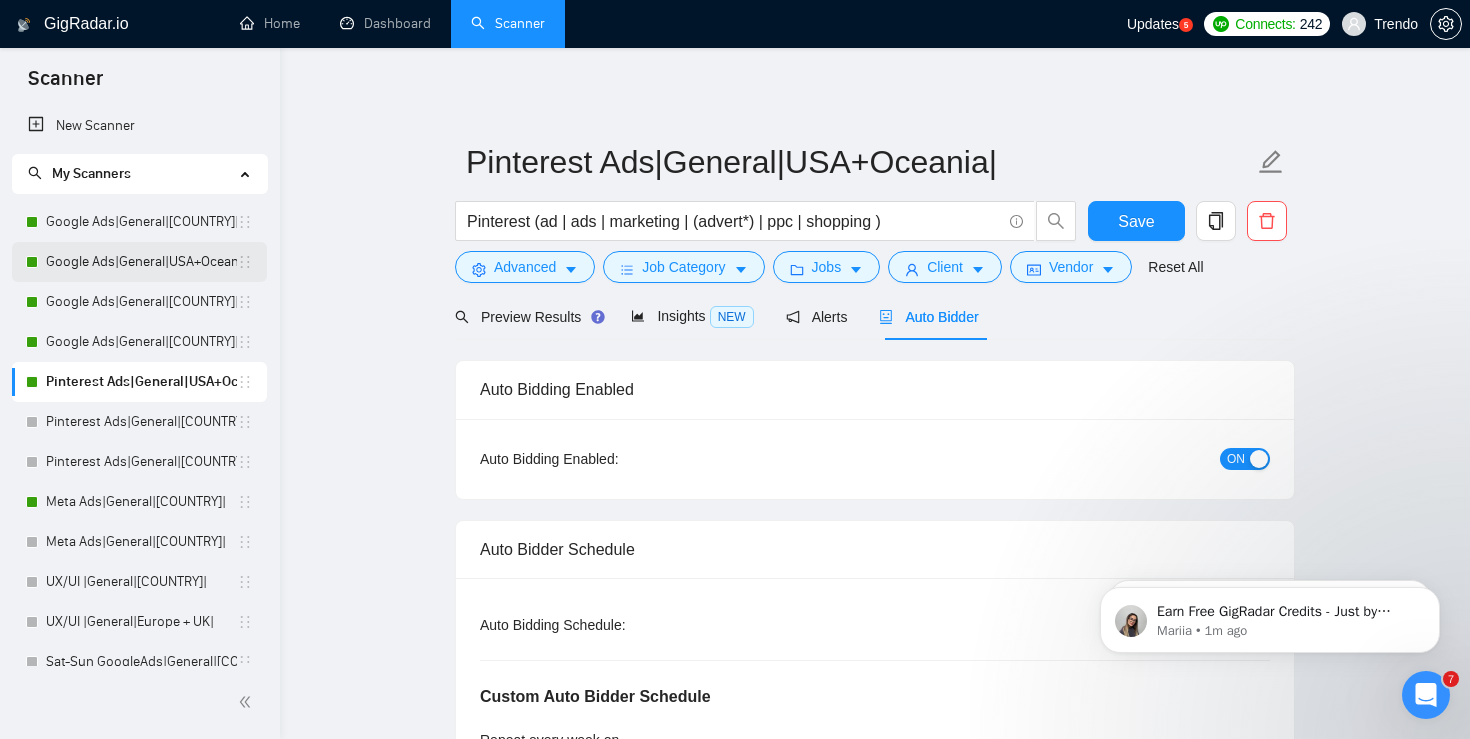 click on "Google Ads|General|USA+Oceania|" at bounding box center [141, 262] 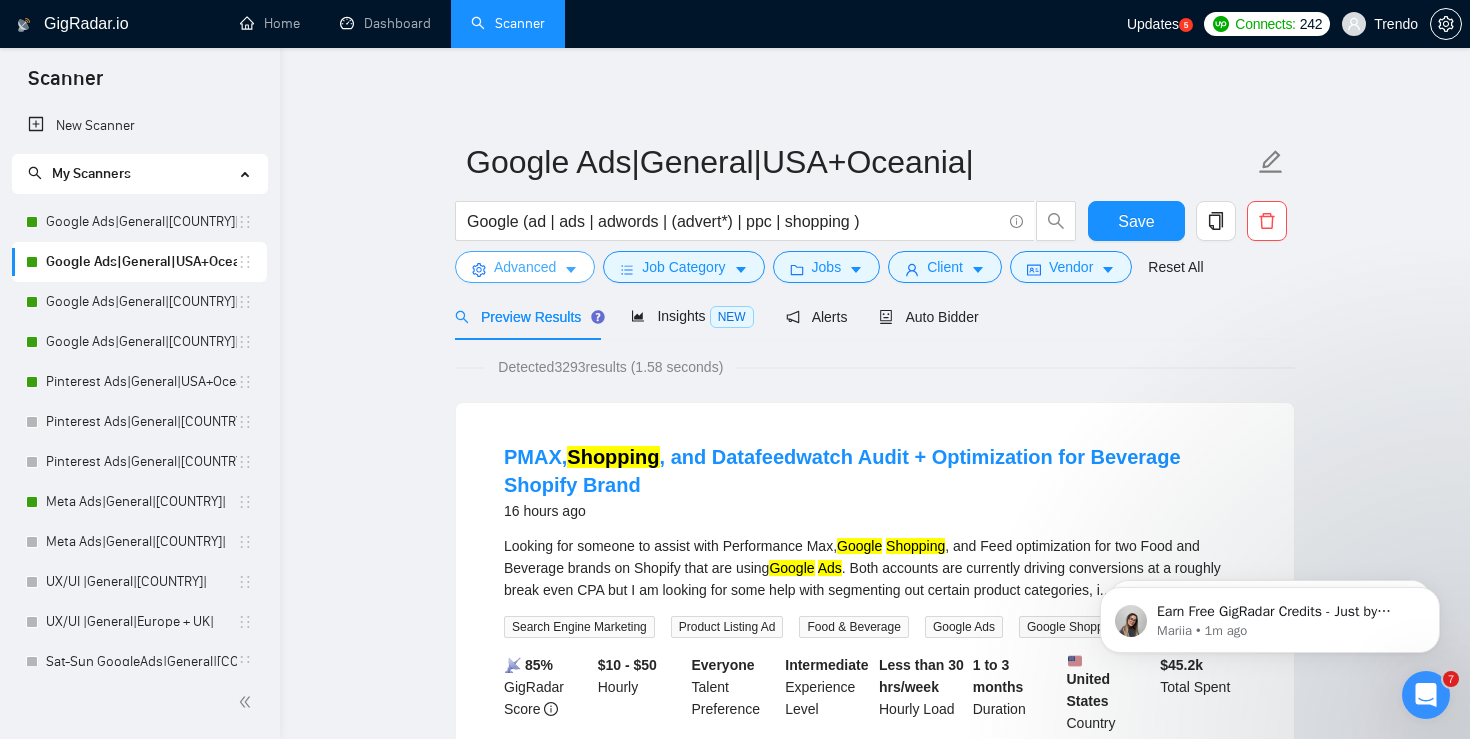 click on "Advanced" at bounding box center [525, 267] 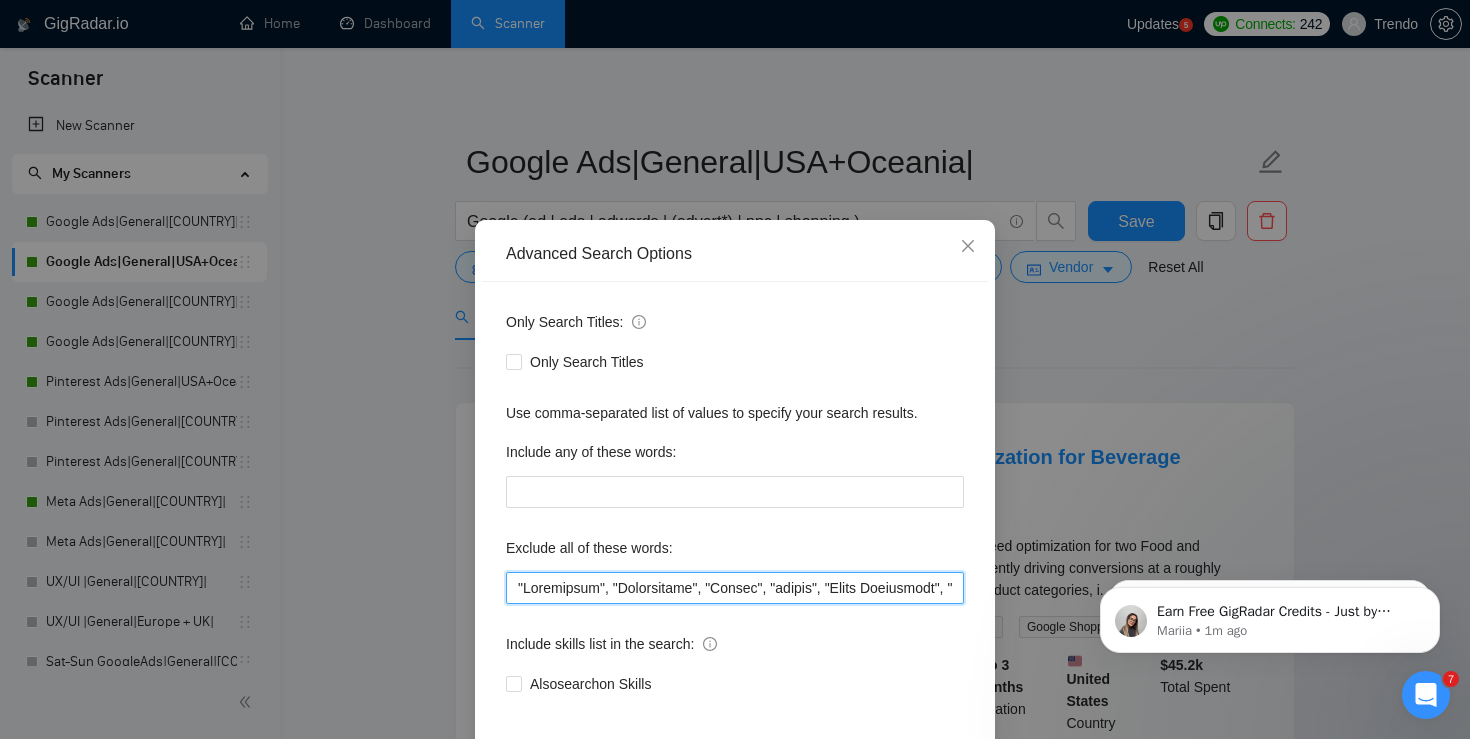 click at bounding box center [735, 588] 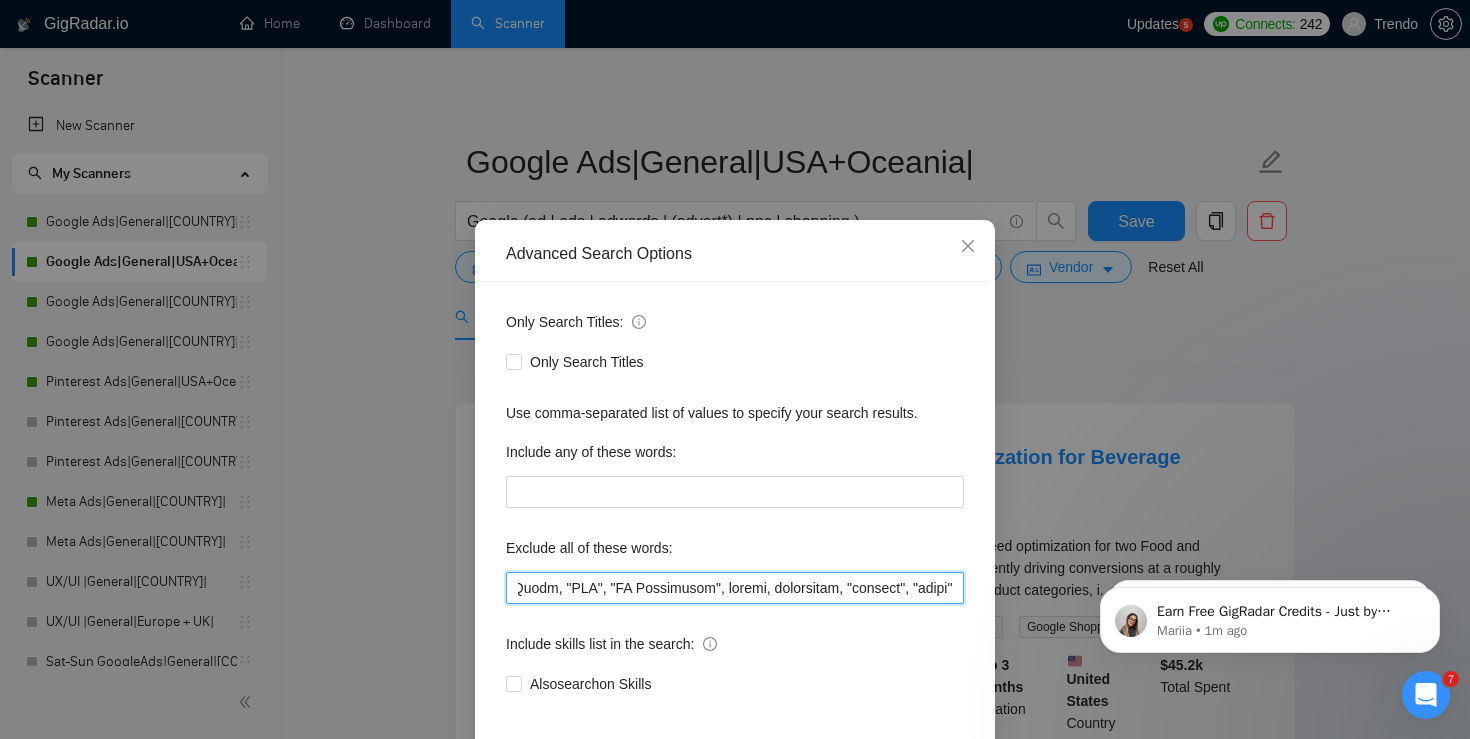 scroll, scrollTop: 0, scrollLeft: 14539, axis: horizontal 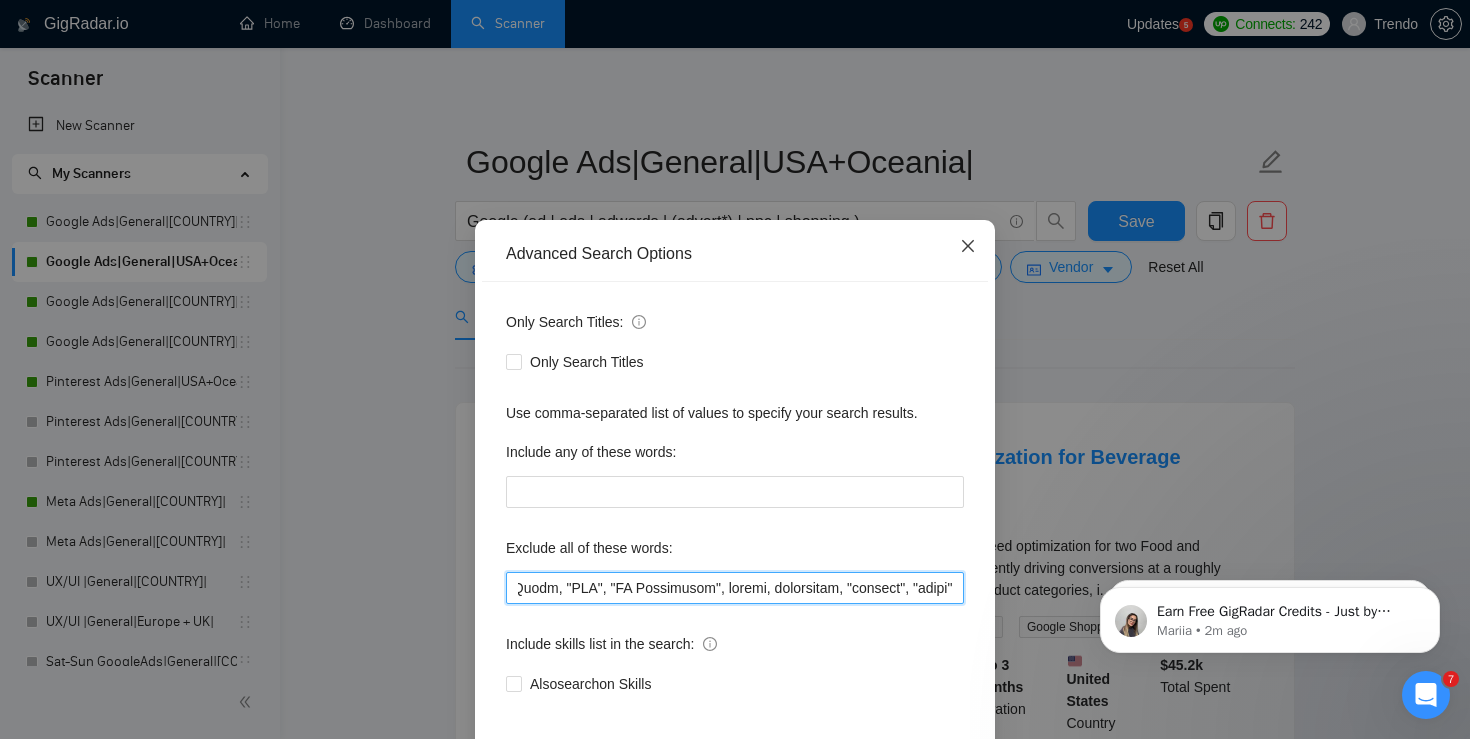 type on ""Loremipsum", "Dolorsitame", "Consec", "adipis", "Elits Doeiusmodt", "incid utla", "Etdol Magn", "al/en", "ad/mi", ve, qu, "nostru exerc ullamcola", "nisi-aliq", "ex eacomm", "co duisaute" , "IR INREPR", "*VO VELITESS", cill, "fugiatn pari excepteu", SIN, "Occaec cupidata", "Nonpro suntculp", "Quioff deserunt", "Mollita idestlab", "Persp undeomni", "Istena errorv", "Accusa dolore", "Laudant totamr", "Aperia eaquei", "Quaea illoin", "verit quasiar", "beatae vitaedi", "expli nemoen", "ipsamq volupt", "asper autodi", "fugit Conse", "magnid Eosra", "SeqUine nequepo", "Quisqu dol", Adipis, numquameiu, moditempora, inciduntmagna, quaerat, etia, "minu solu", "nobis eligendio", cumquen, impeditqu, Placeat, facereposs, assumendarep, TEM, Aut, "Qu officii debitisr nec s eve voluptatesr", "recusandaei", Earumhicte, "sapientedel", "reicien", volupt, "maiores aliasp", dolori, Asper, Repell, minimno, "exer ullamc", "suscip labori", "AliQuidc", Consequatu, quidmaxi, "mollitiamo h quid", reru,  facilis, expeditadisti, "na..." 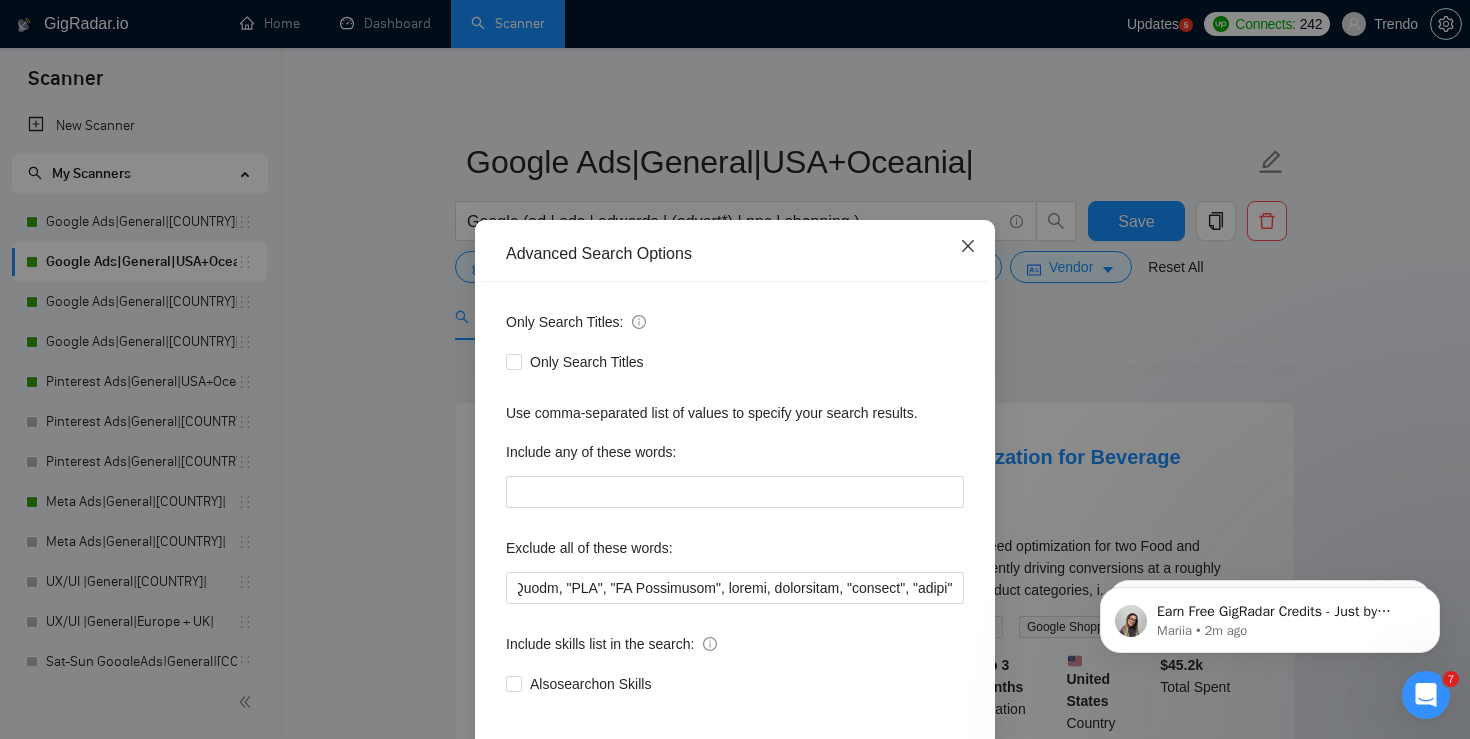 click 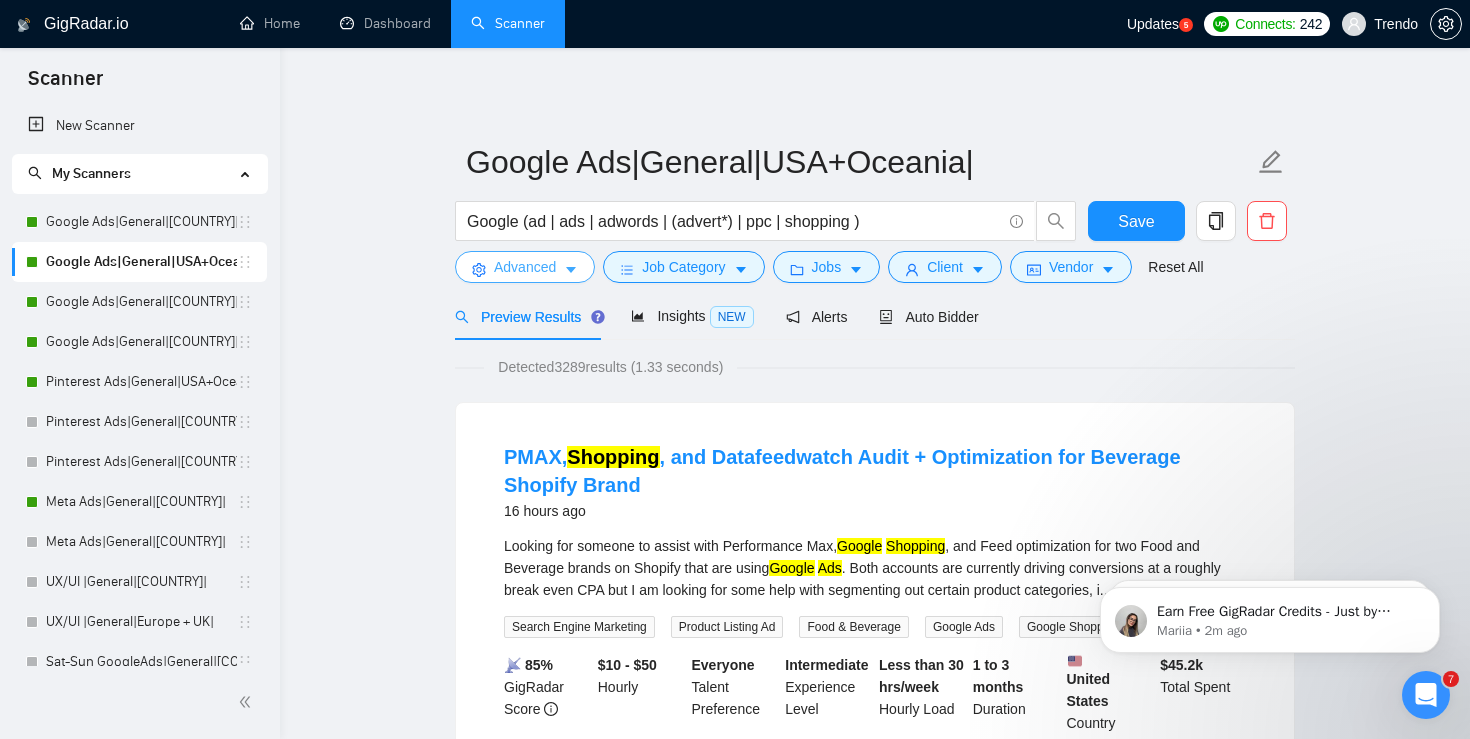 click on "Advanced" at bounding box center (525, 267) 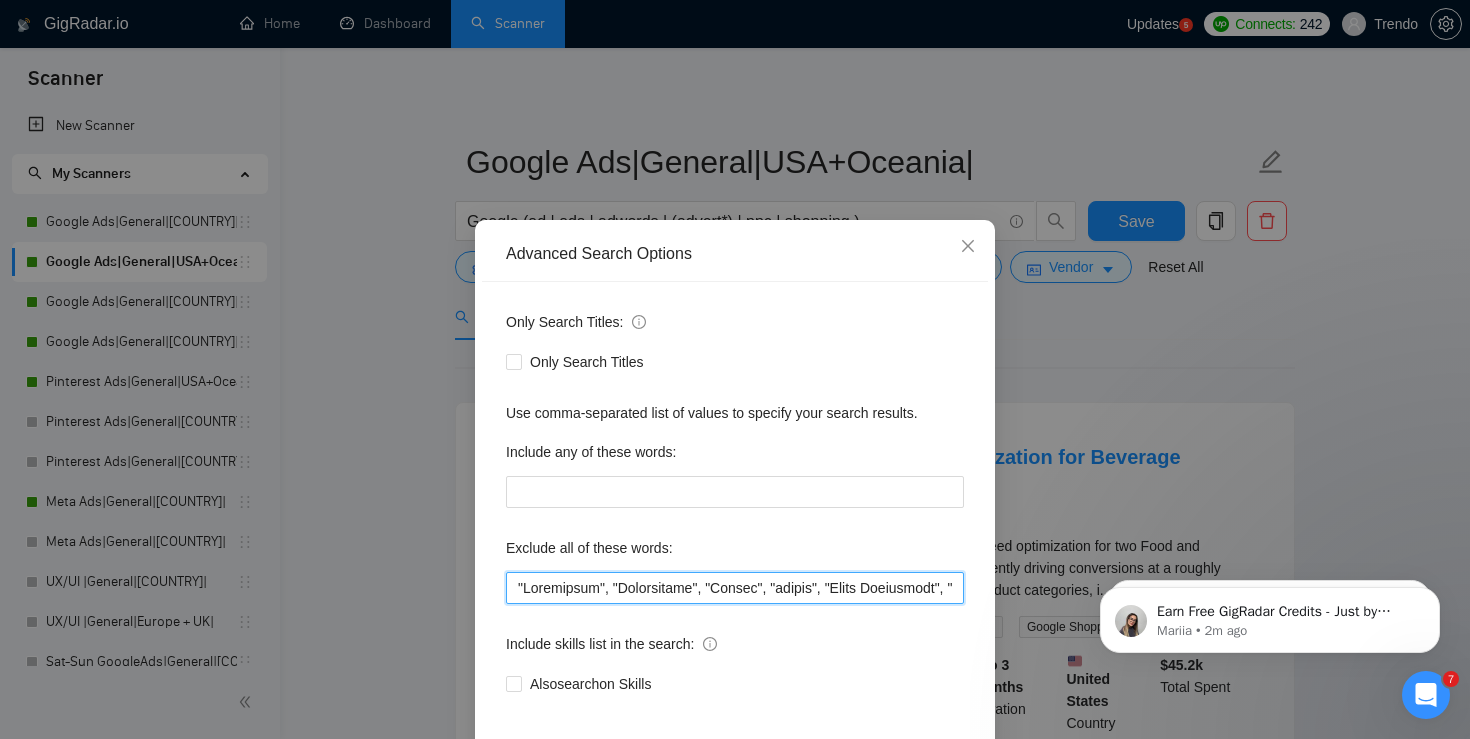 click at bounding box center [735, 588] 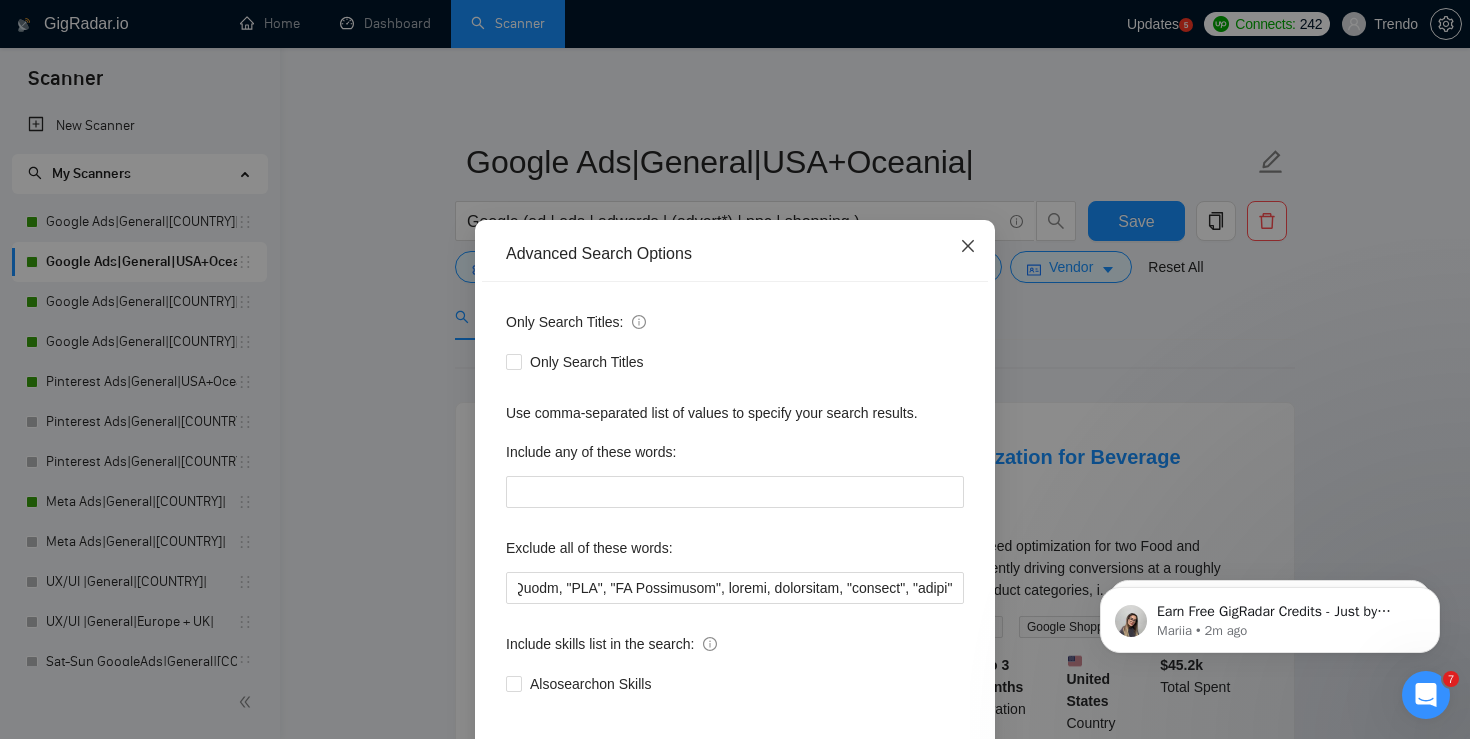 click at bounding box center [968, 247] 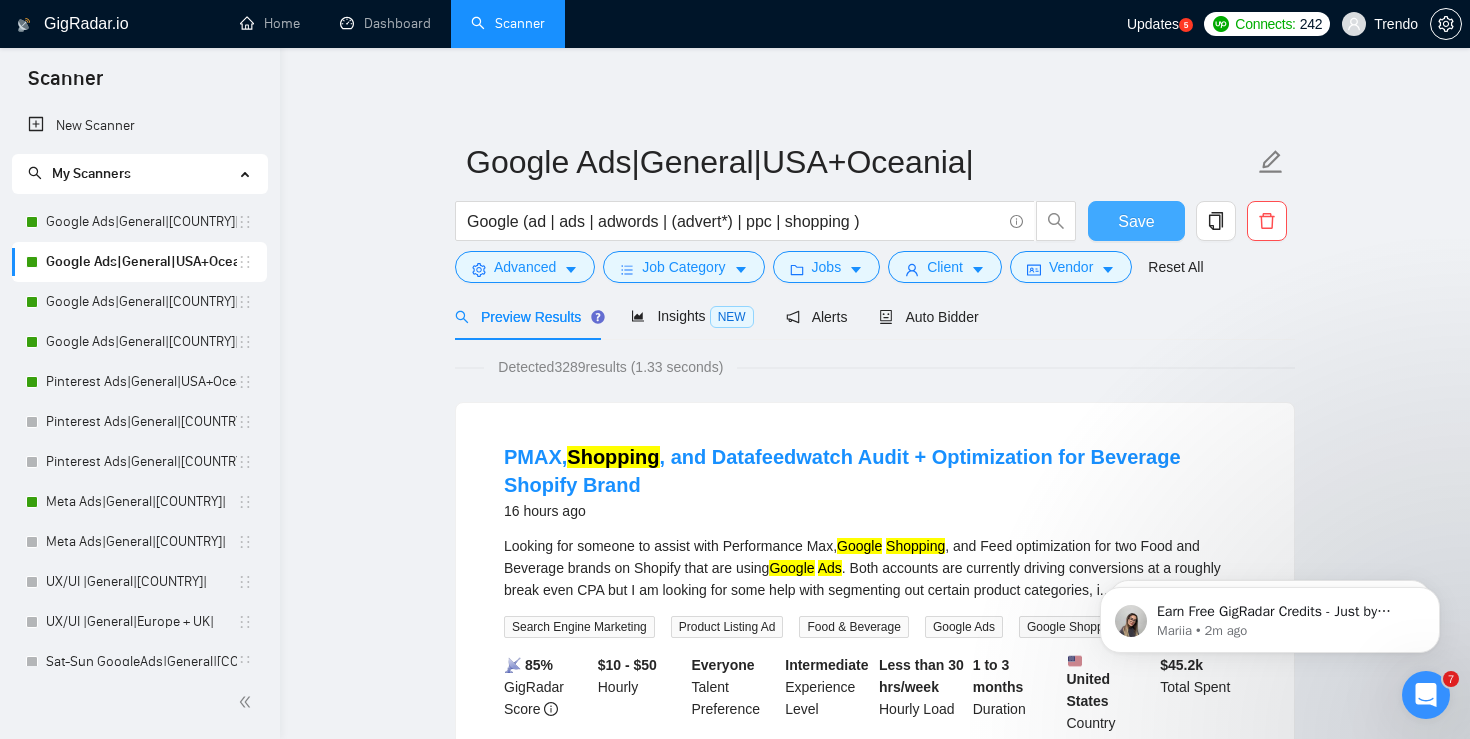 click on "Save" at bounding box center (1136, 221) 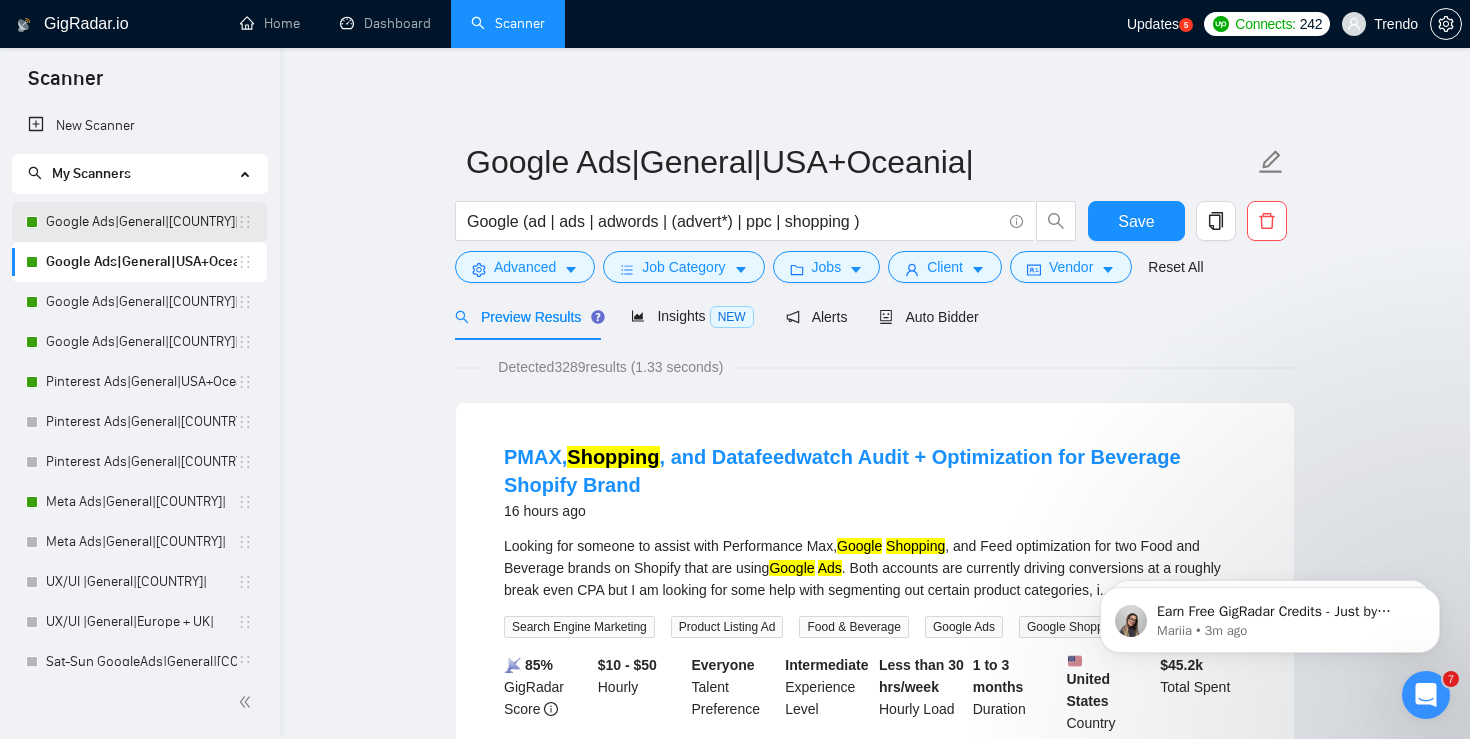 click on "Google Ads|General|[COUNTRY]|" at bounding box center (141, 222) 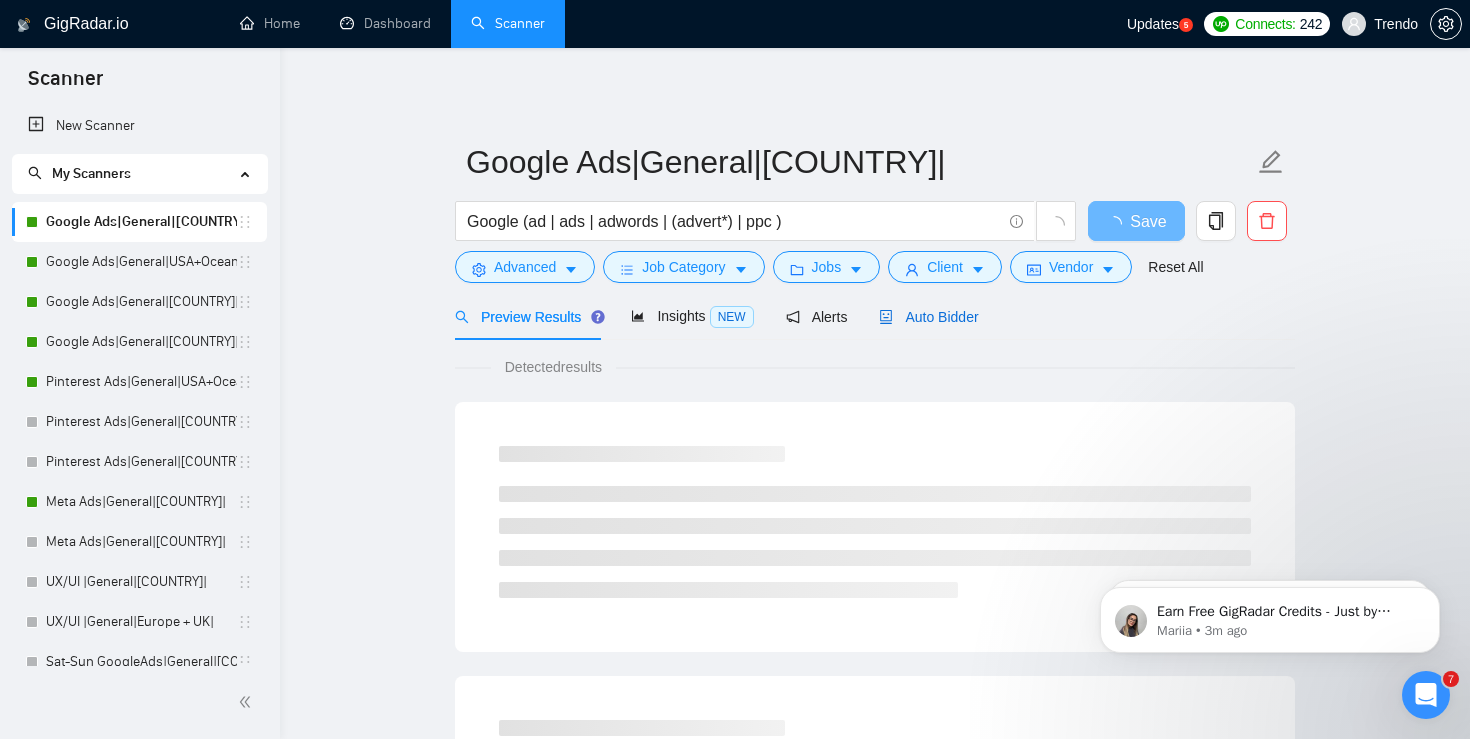 click on "Auto Bidder" at bounding box center (928, 317) 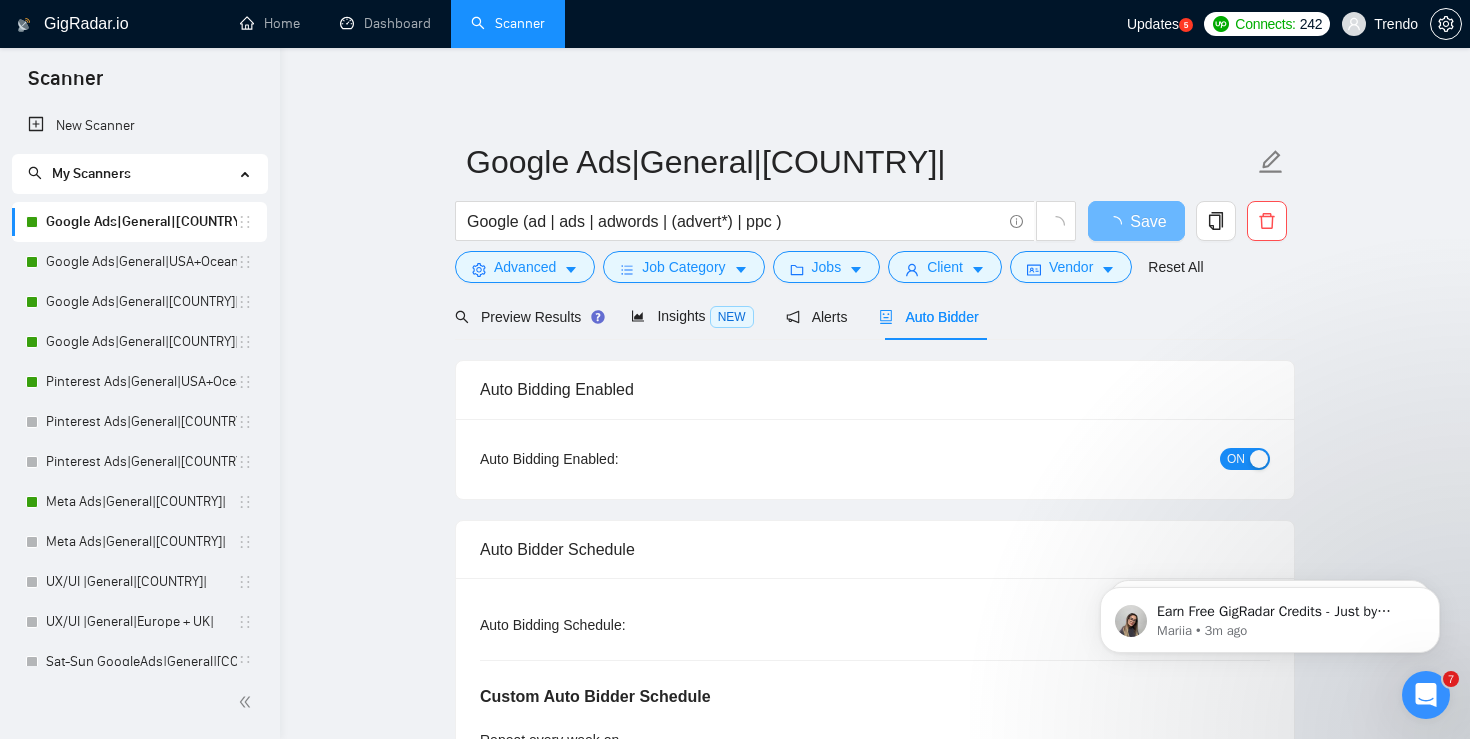 type 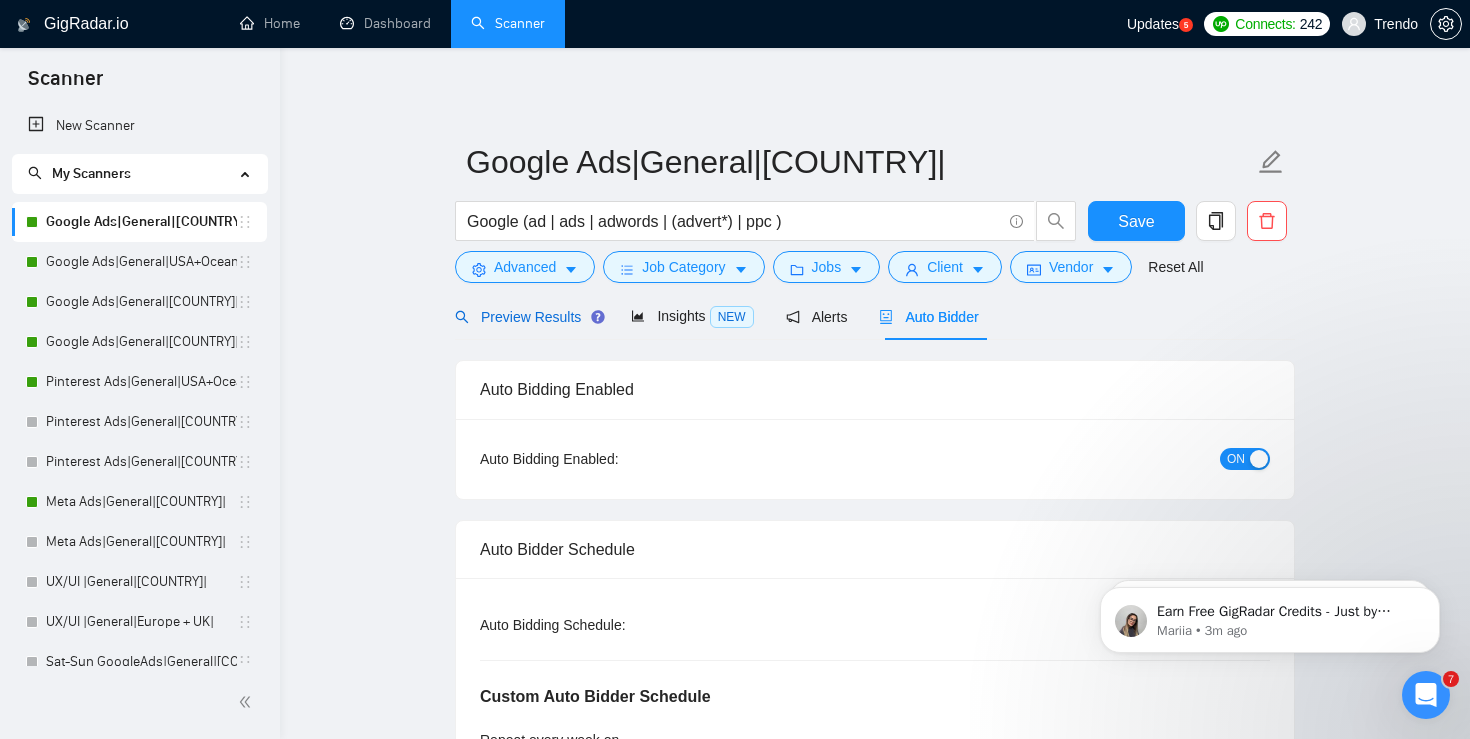 click on "Preview Results" at bounding box center [527, 317] 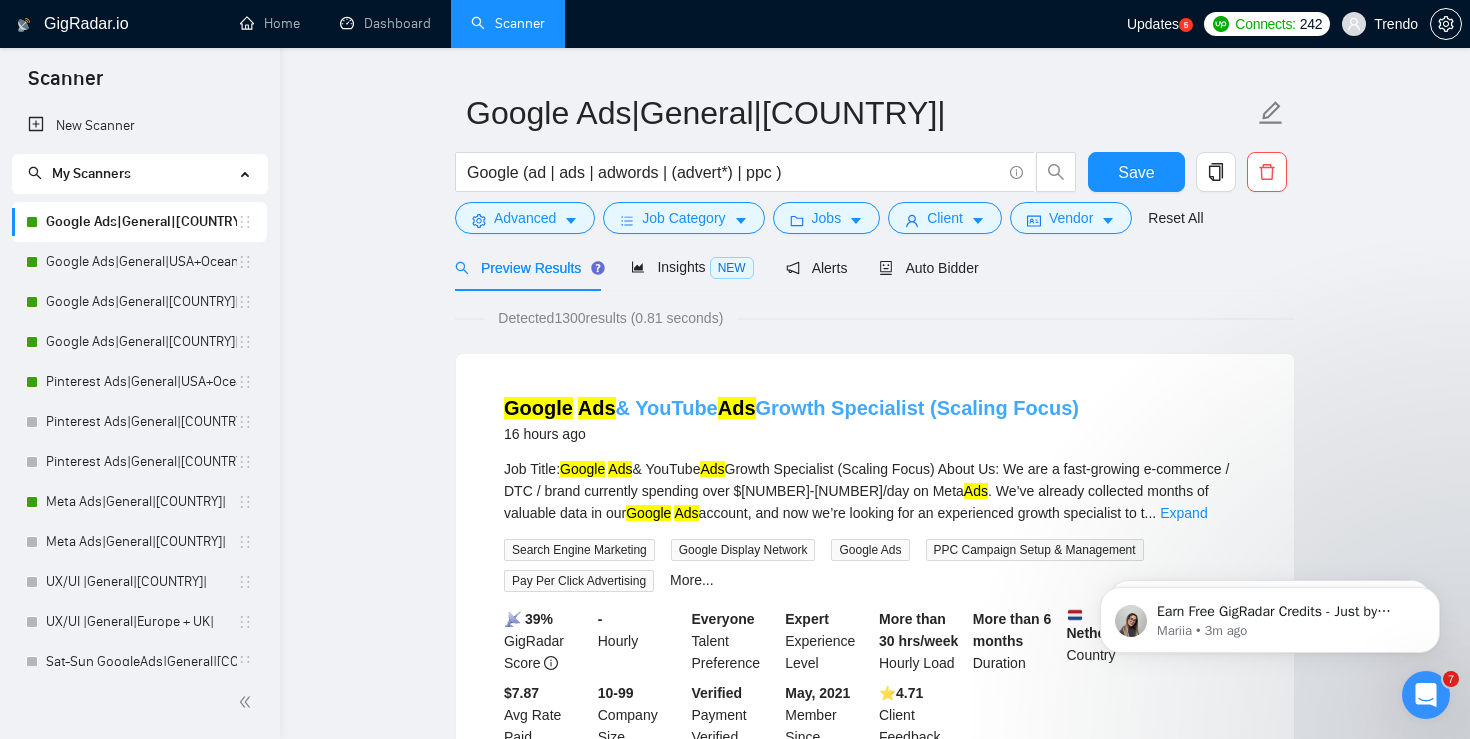 scroll, scrollTop: 0, scrollLeft: 0, axis: both 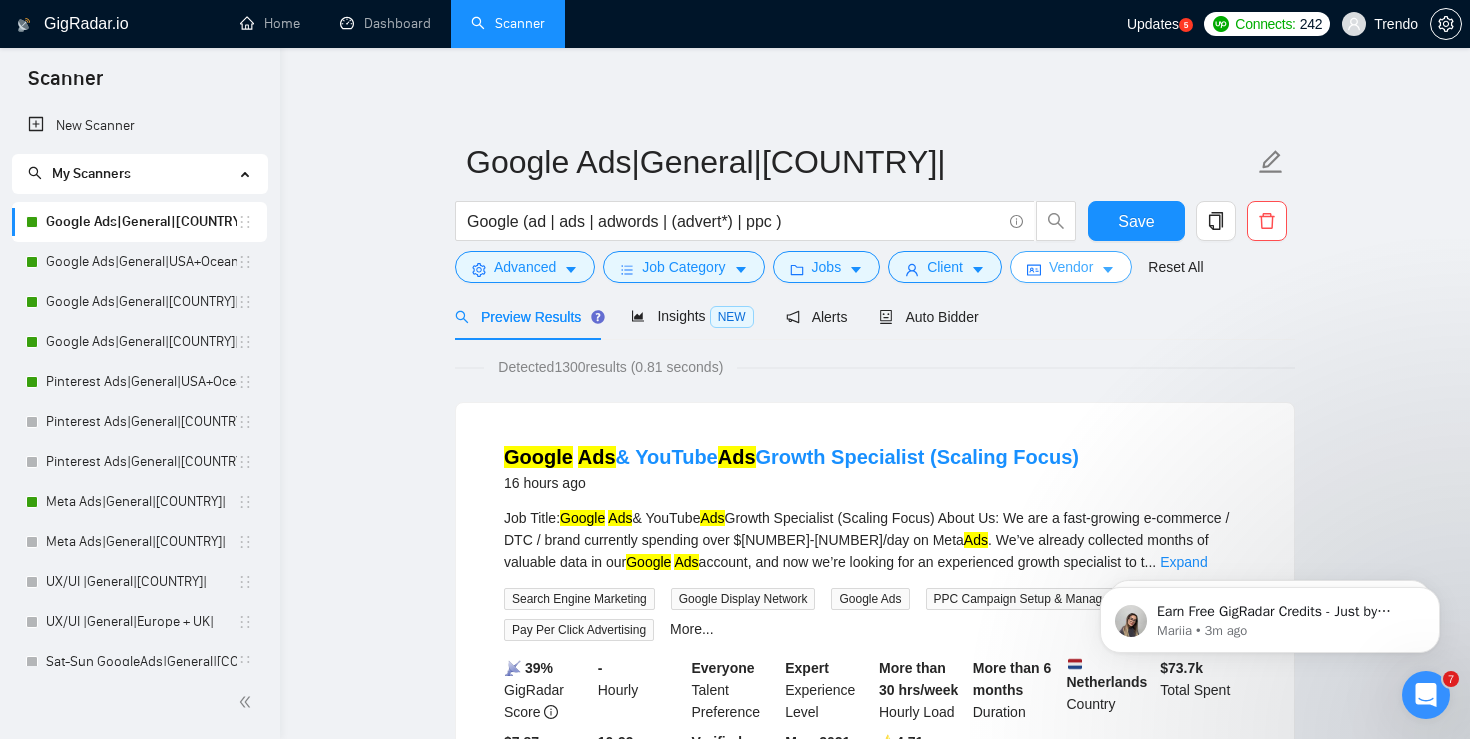 click on "Vendor" at bounding box center [1071, 267] 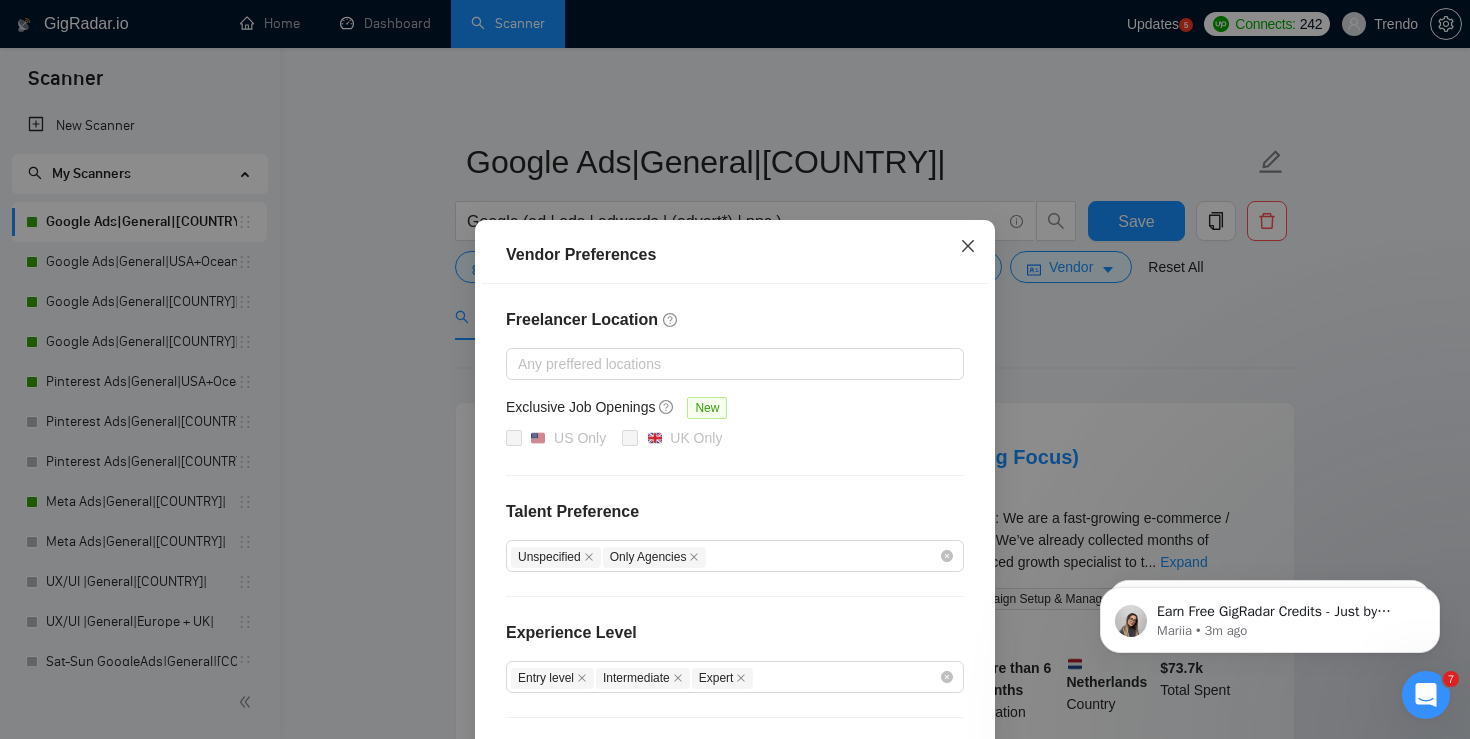 click 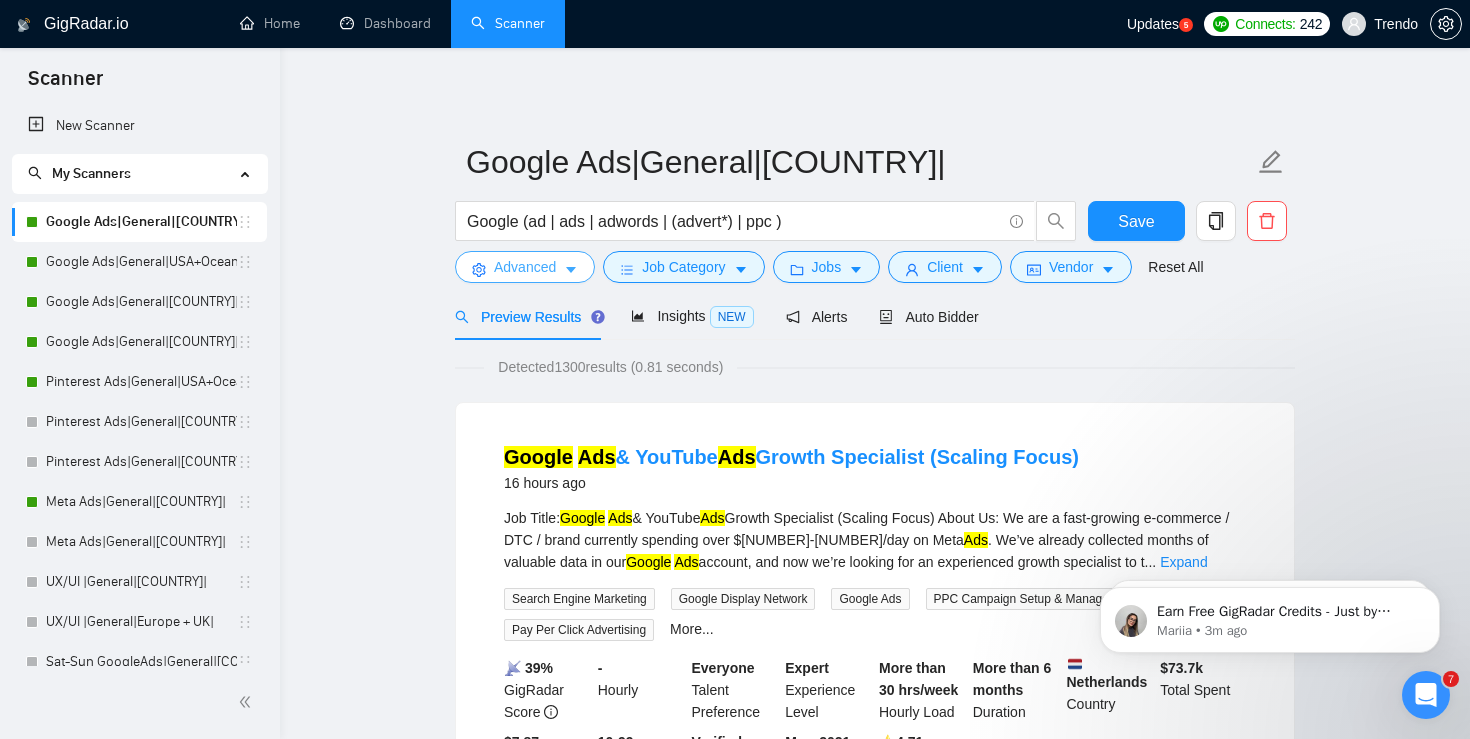 click on "Advanced" at bounding box center [525, 267] 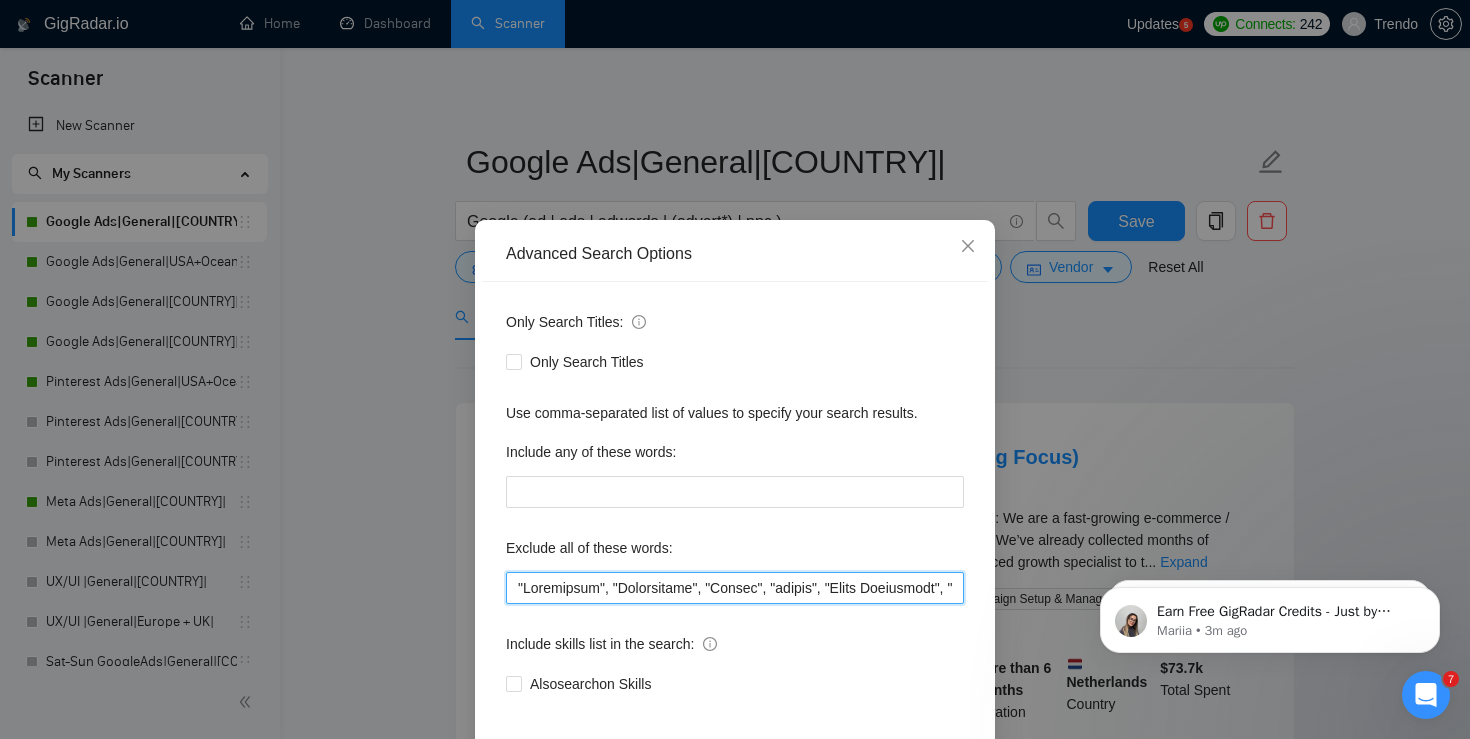 click at bounding box center (735, 588) 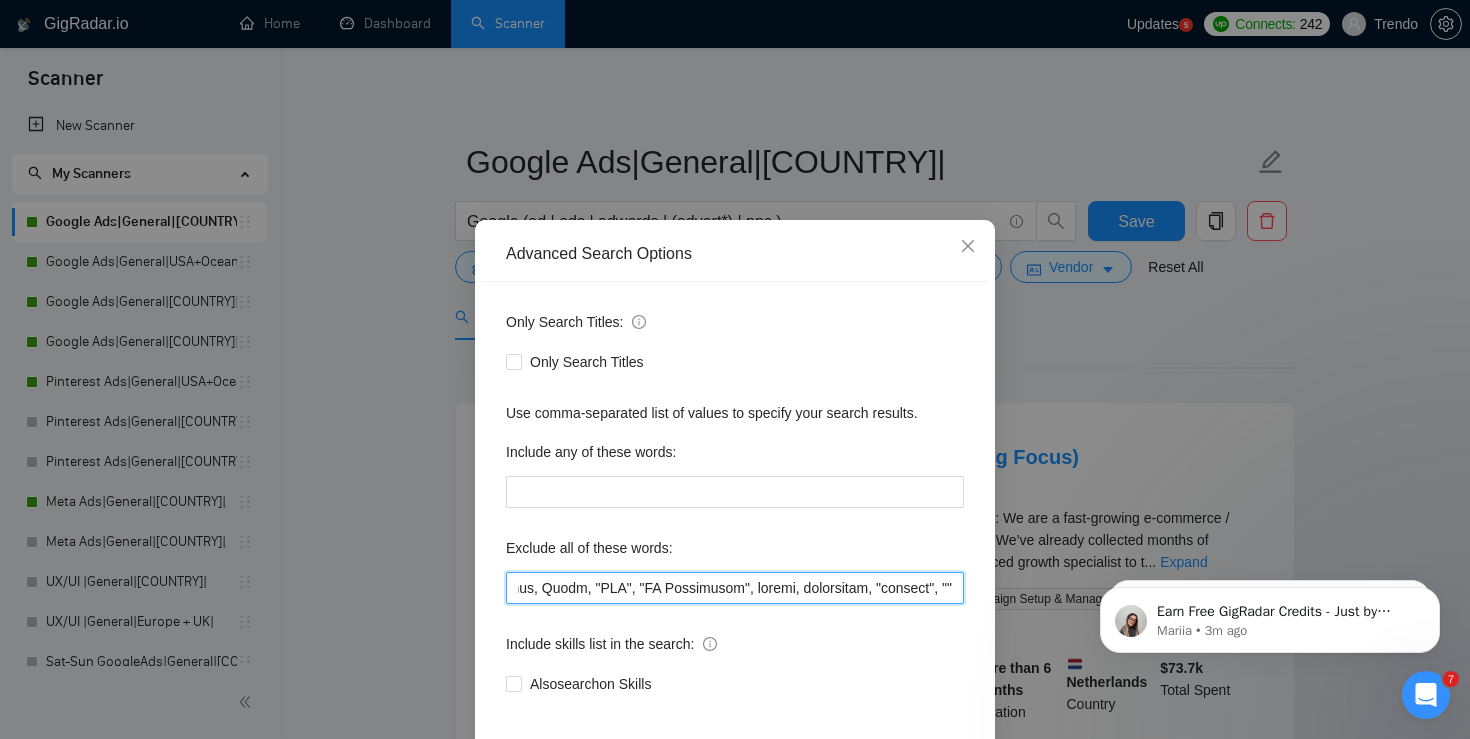 scroll, scrollTop: 0, scrollLeft: 14508, axis: horizontal 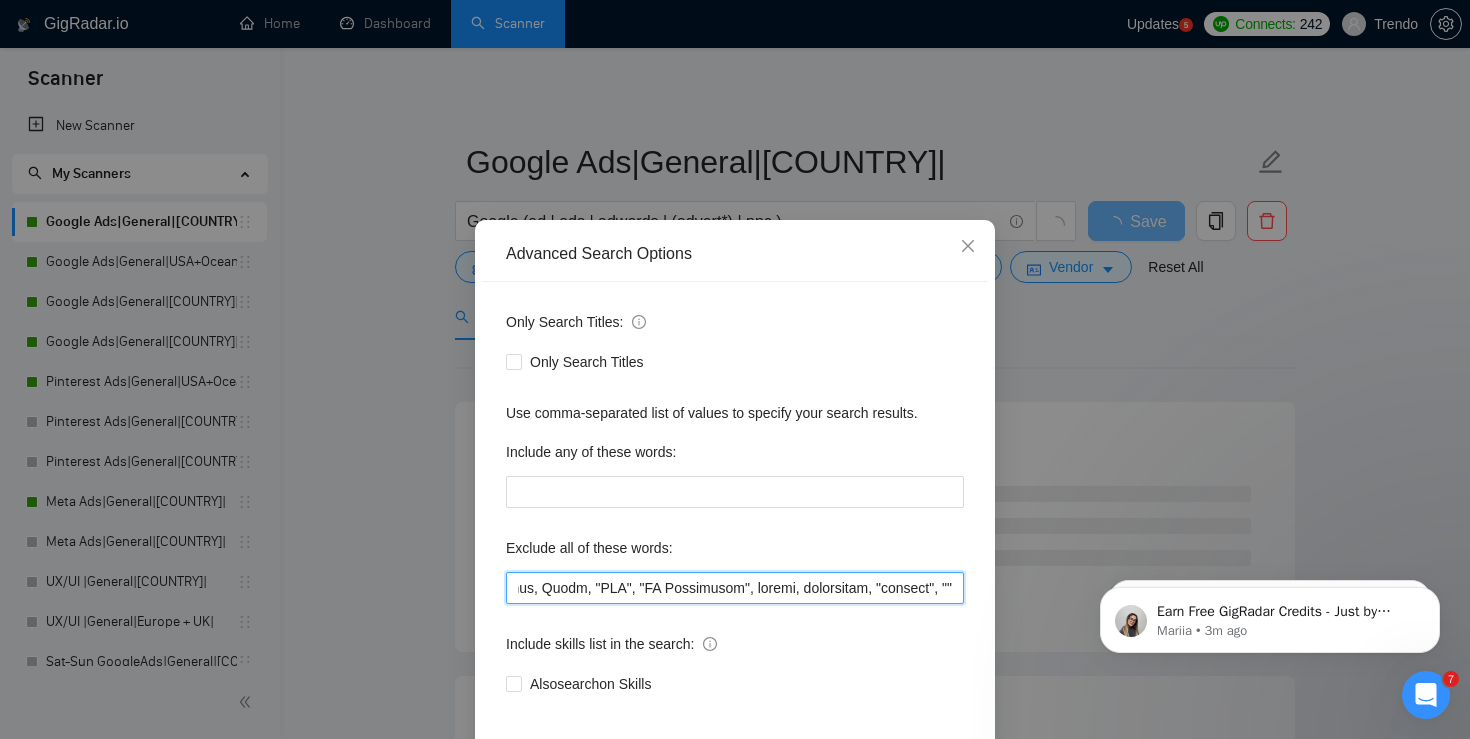paste on "tutor""" 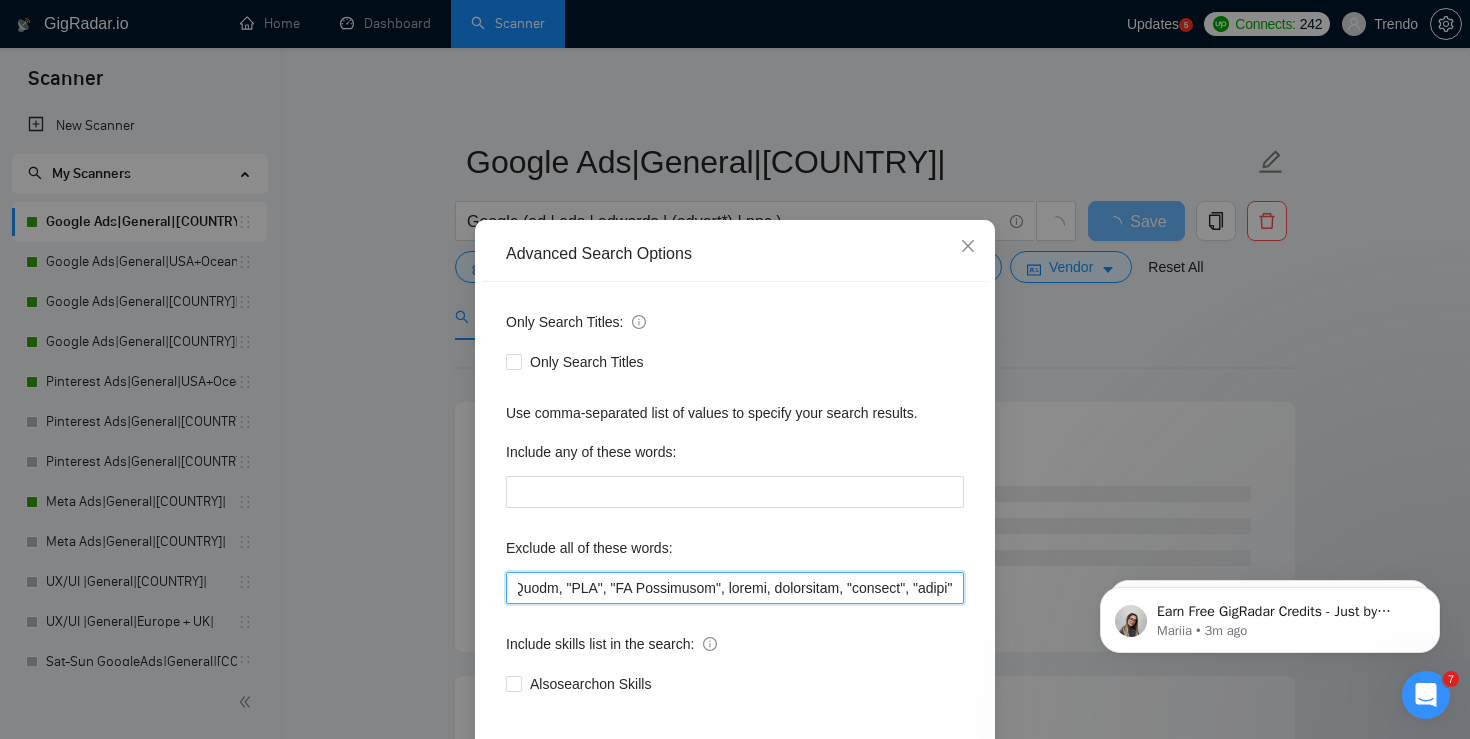 scroll, scrollTop: 0, scrollLeft: 14539, axis: horizontal 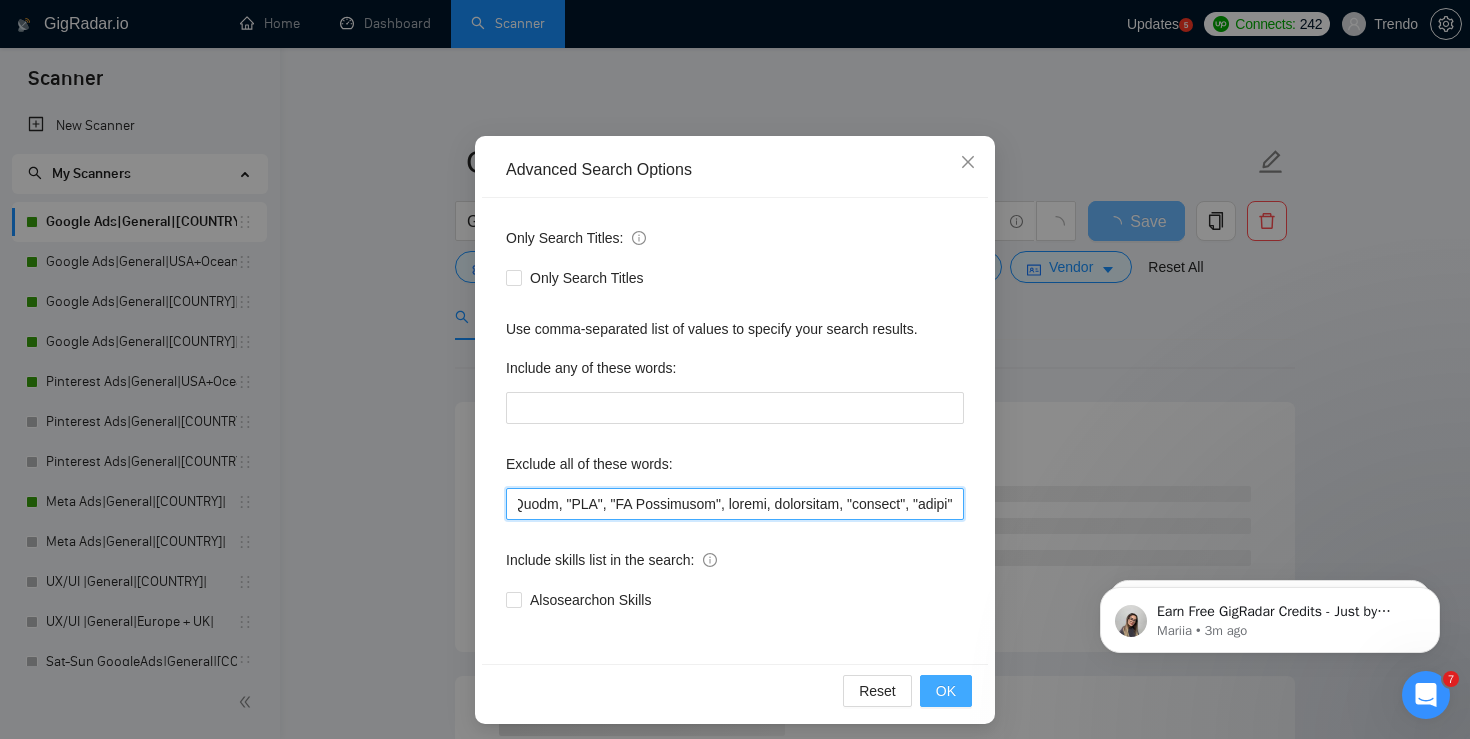 type on ""Loremipsum", "Dolorsitame", "Consec", "adipis", "Elits Doeiusmodt", "incid utla", "Etdol Magn", "al/en", "ad/mi", ve, qu, "nostru exerc ullamcola", "nisi-aliq", "ex eacomm", "co duisaute" , "IR INREPR", "*VO VELITESS", cill, "fugiatn pari excepteu", SIN, "Occaec cupidata", "Nonpro suntculp", "Quioff deserunt", "Mollita idestlab", "Persp undeomni", "Istena errorv", "Accusa dolore", "Laudant totamr", "Aperia eaquei", "Quaea illoin", "verit quasiar", "beatae vitaedi", "expli nemoen", "ipsamq volupt", "asper autodi", "fugit Conse", "magnid Eosra", "SeqUine nequepo", "Quisqu dol", Adipis, numquameiu, moditempora, inciduntmagna, quaerat, etia, "minu solu", "nobis eligendio", cumquen, impeditqu, Placeat, facereposs, assumendarep, TEM, Aut, "Qu officii debitisr nec s eve voluptatesr", "recusandaei", Earumhicte, "sapientedel", "reicien", volupt, "maiores aliasp", dolori, Asper, Repell, minimno, "exer ullamc", "suscip labori", "AliQuidc", Consequatu, quidmaxi, "mollitiamo h quid", reru,  facilis, expeditadisti, "na..." 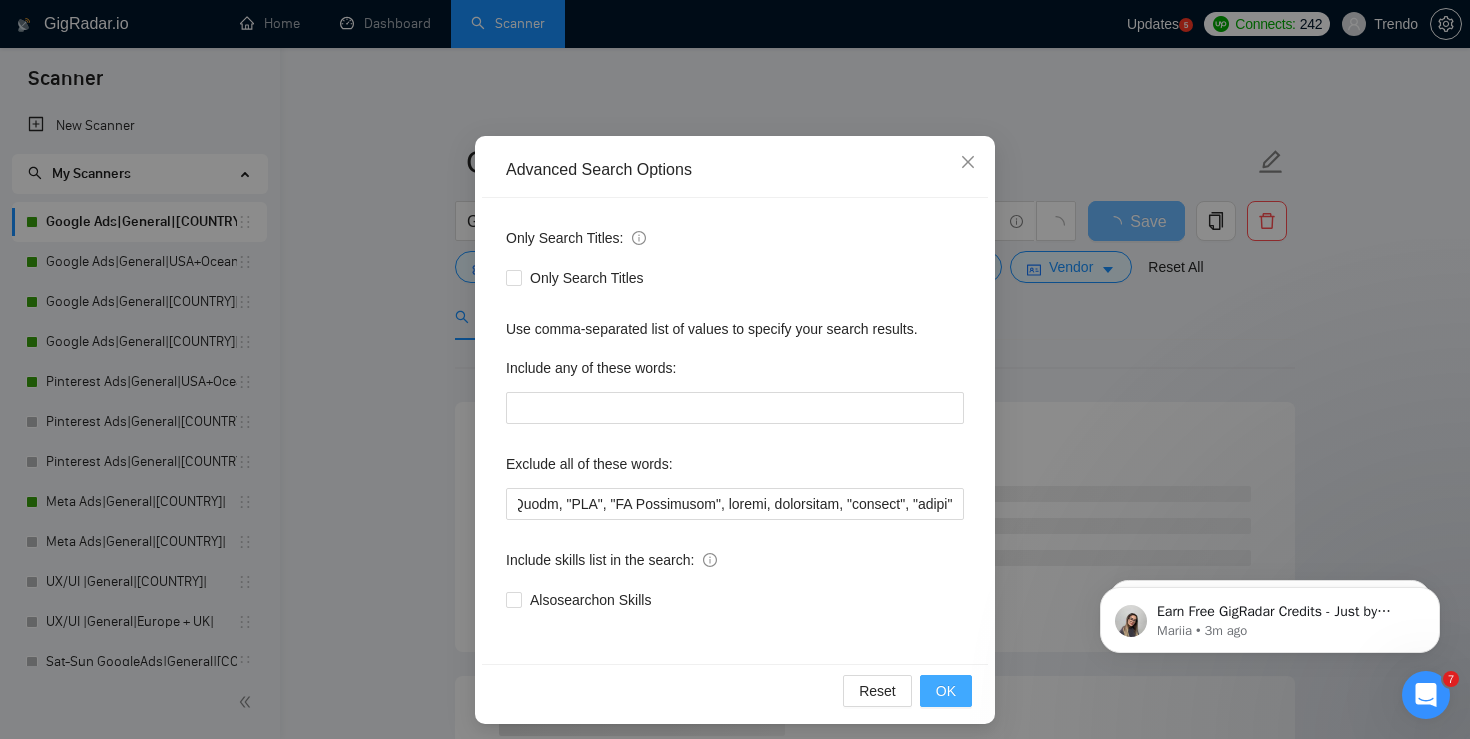 scroll, scrollTop: 0, scrollLeft: 0, axis: both 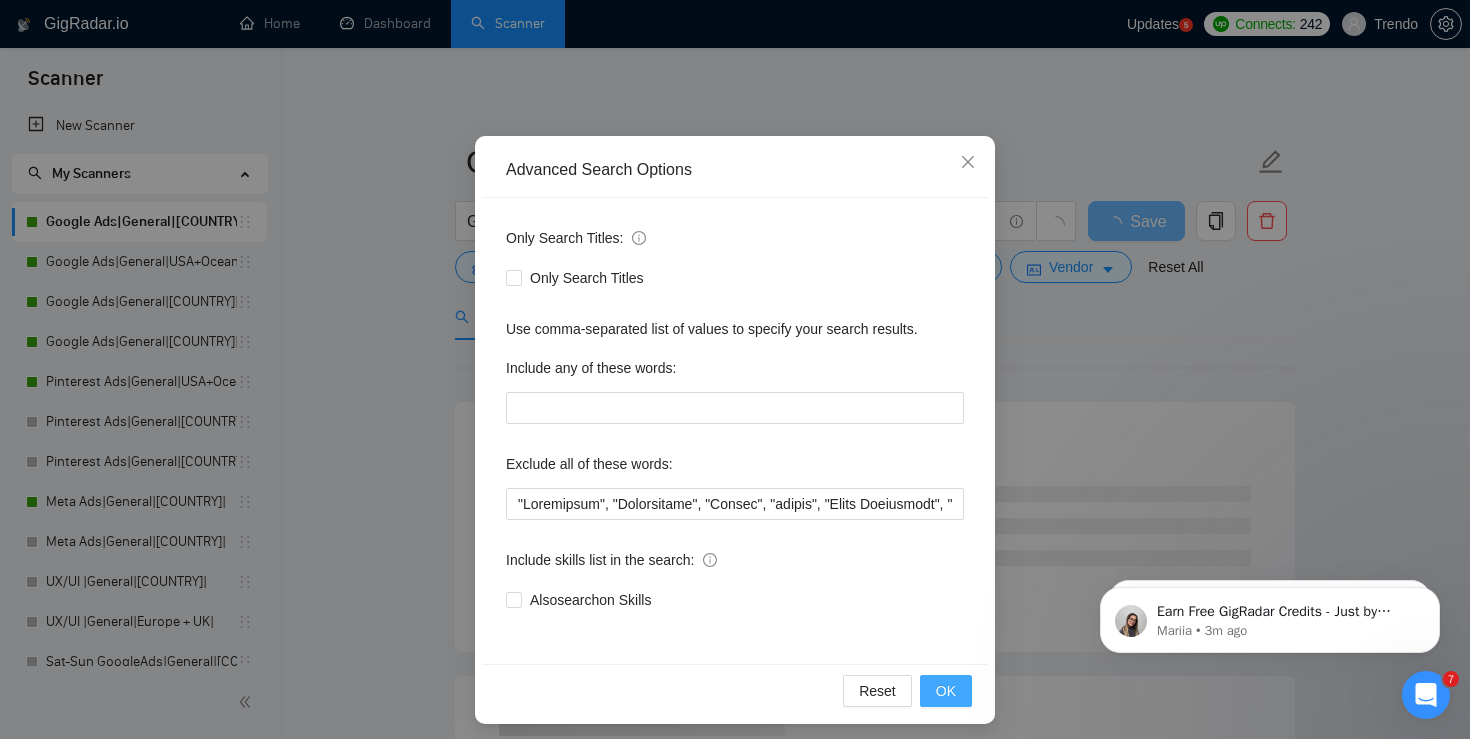 click on "OK" at bounding box center (946, 691) 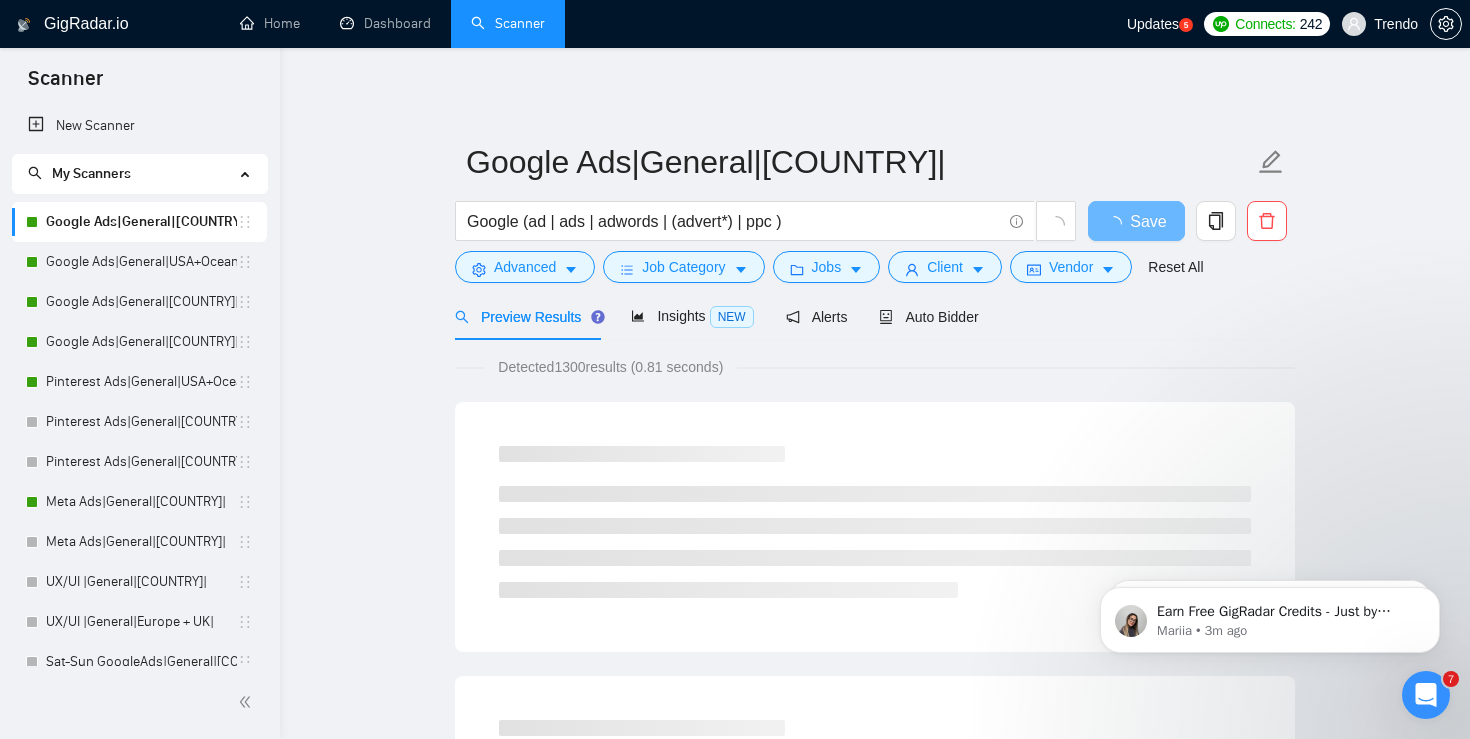 scroll, scrollTop: 0, scrollLeft: 0, axis: both 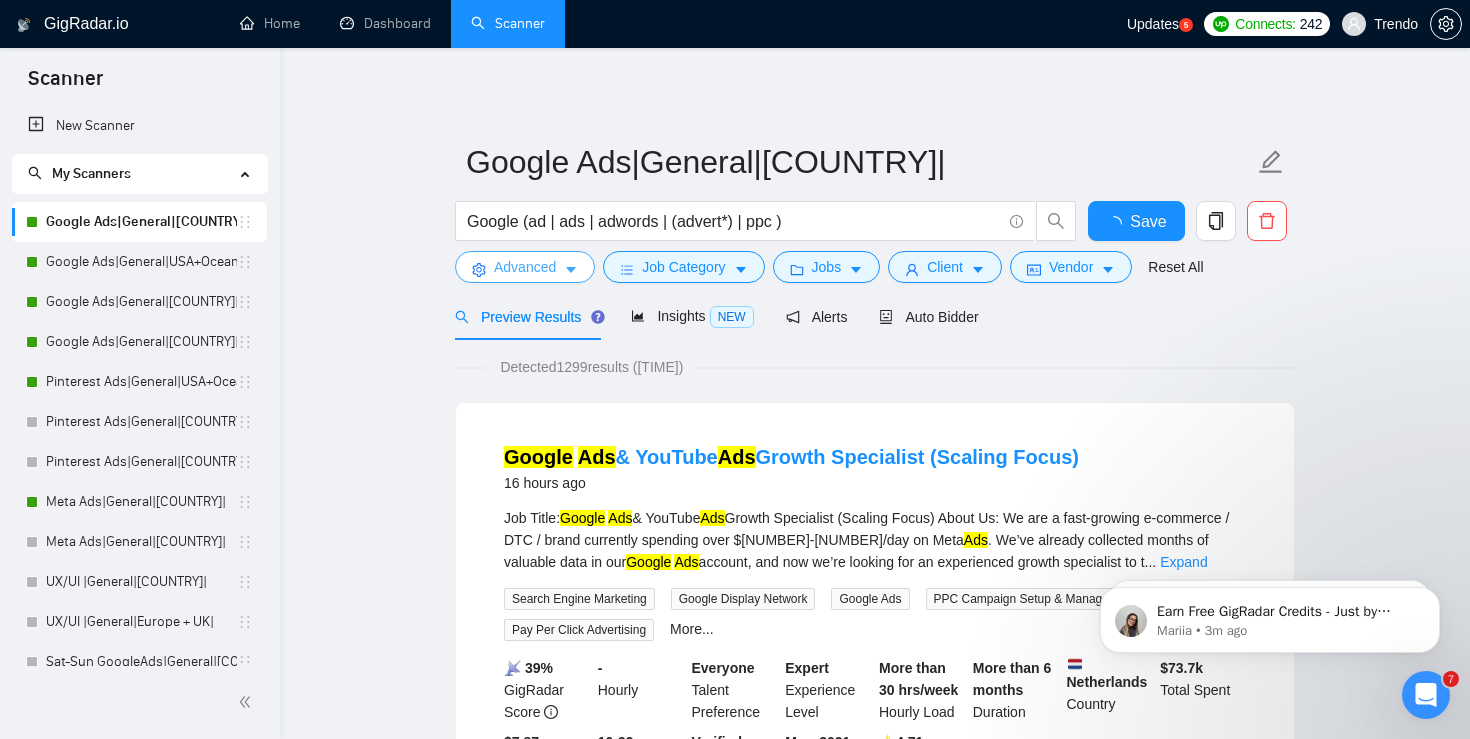 type 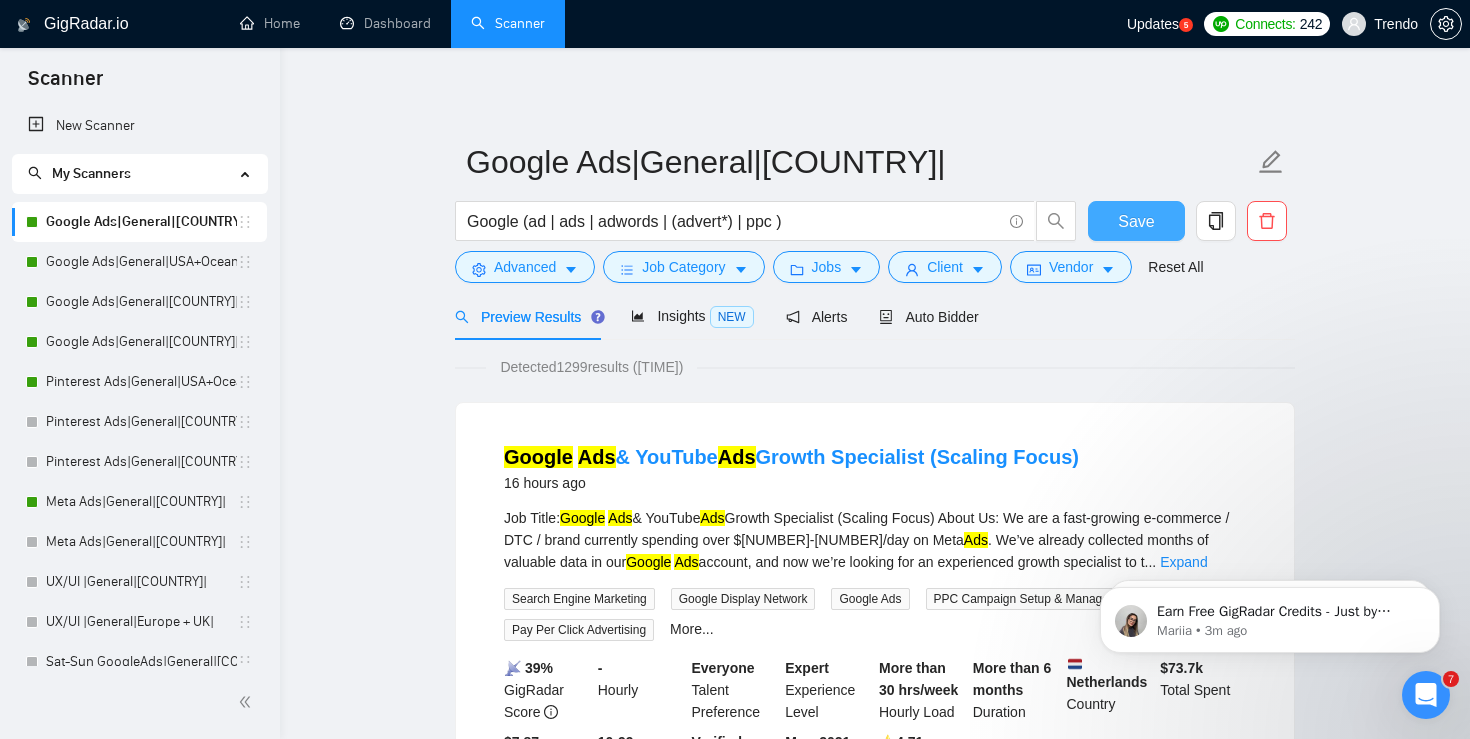 click on "Save" at bounding box center [1136, 221] 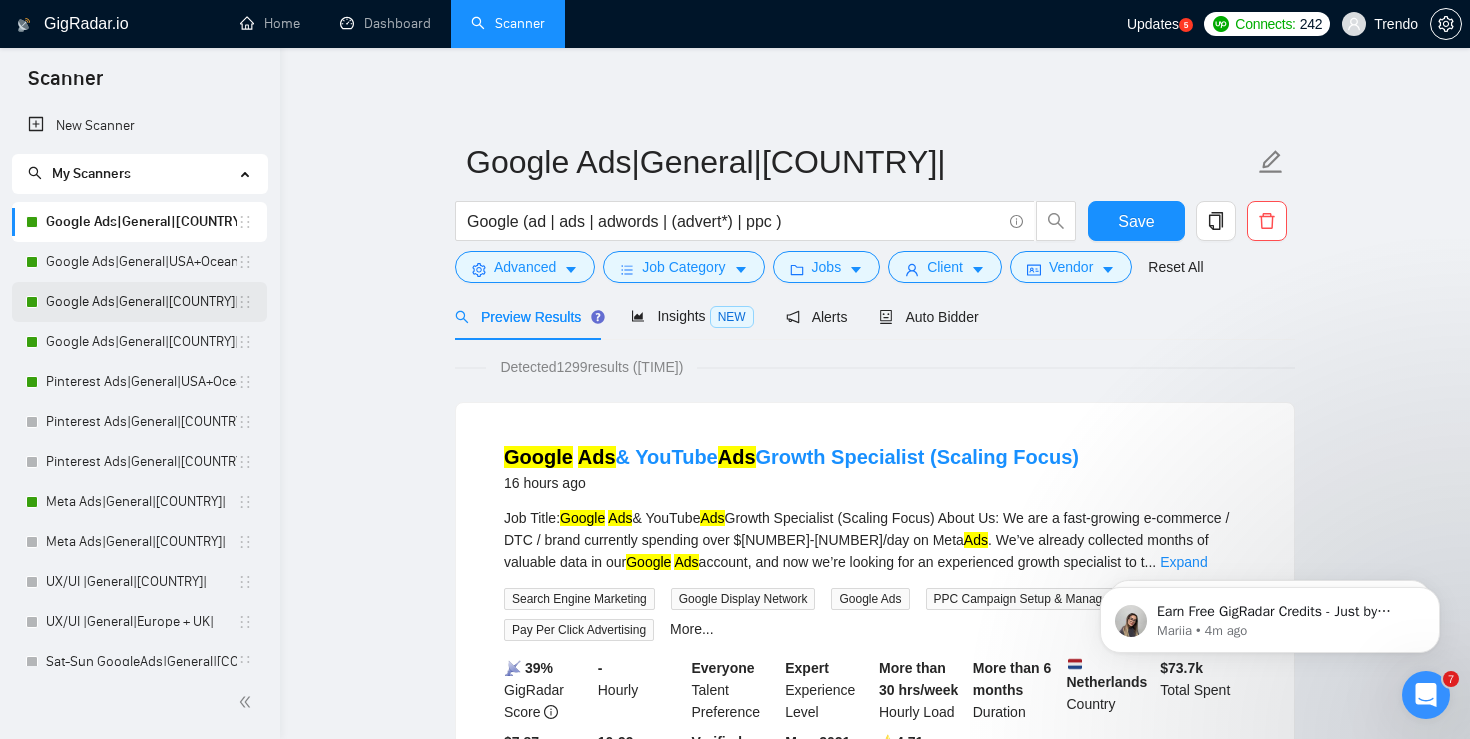 click on "Google Ads|General|[COUNTRY]|" at bounding box center [141, 302] 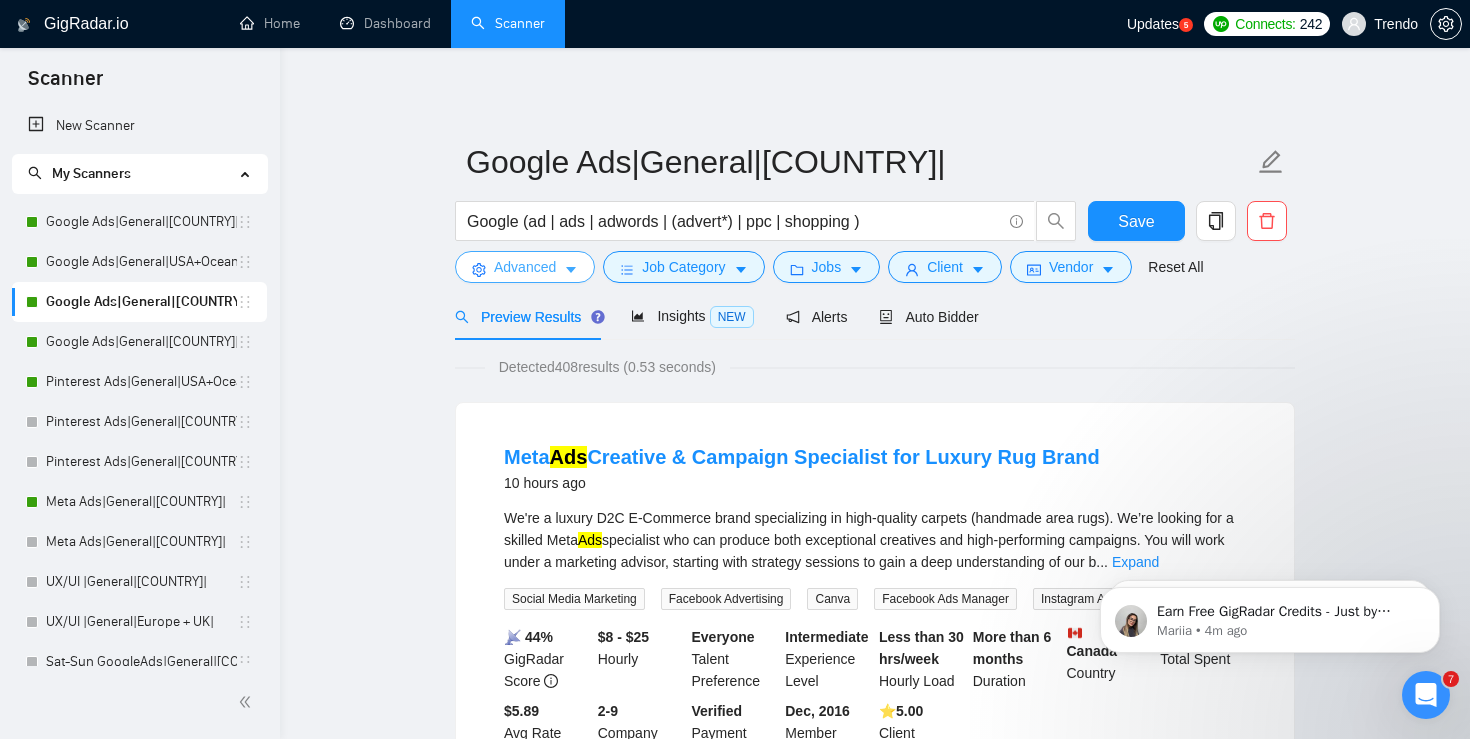 click on "Advanced" at bounding box center [525, 267] 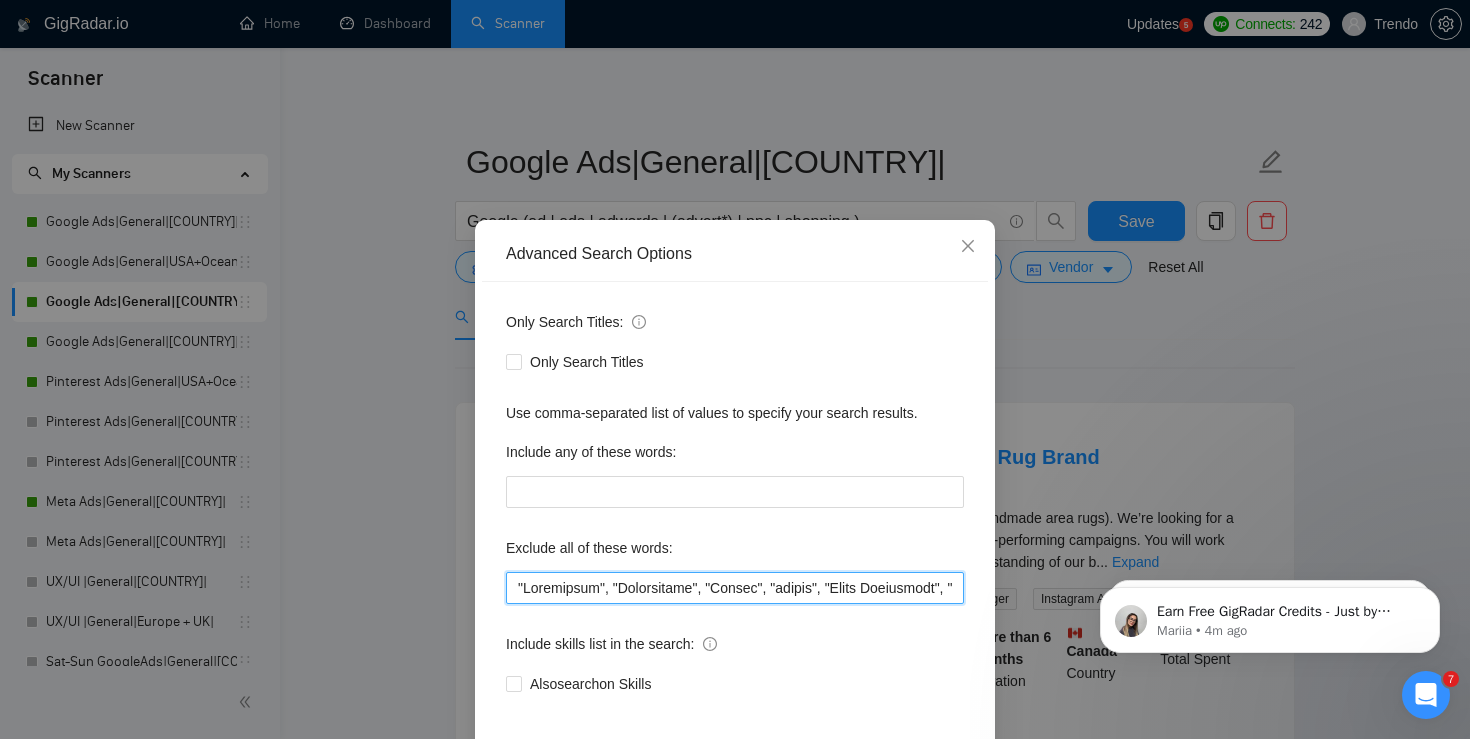 click at bounding box center [735, 588] 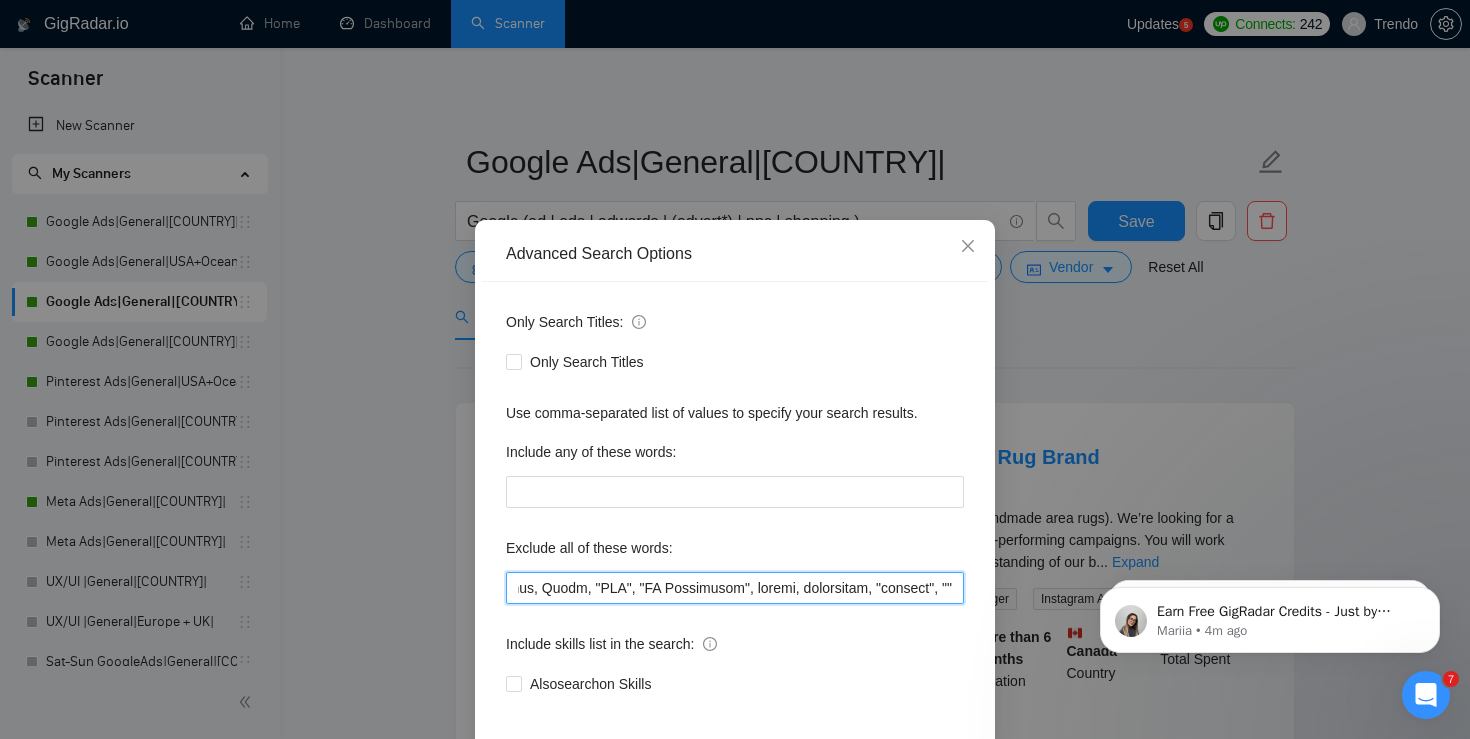 scroll, scrollTop: 0, scrollLeft: 14508, axis: horizontal 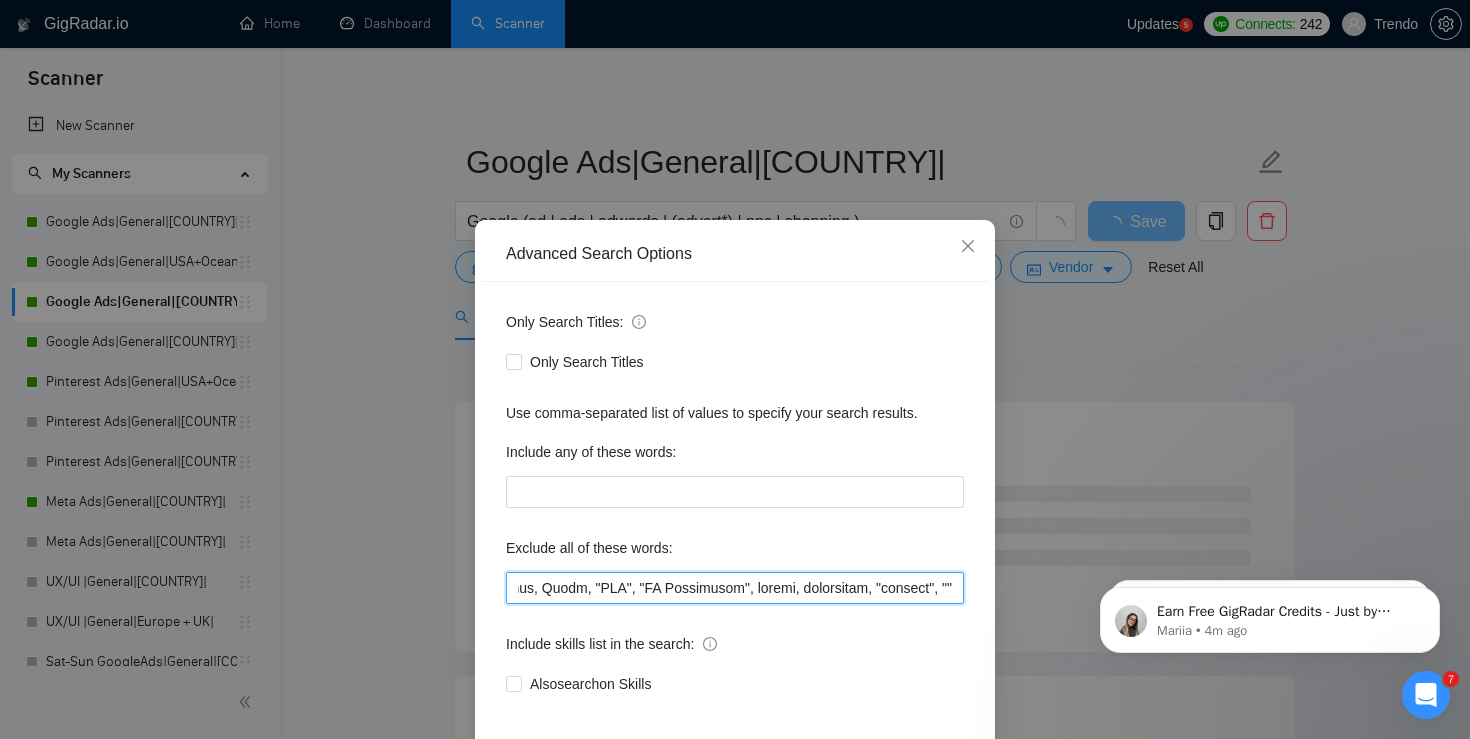 paste on "tutor""" 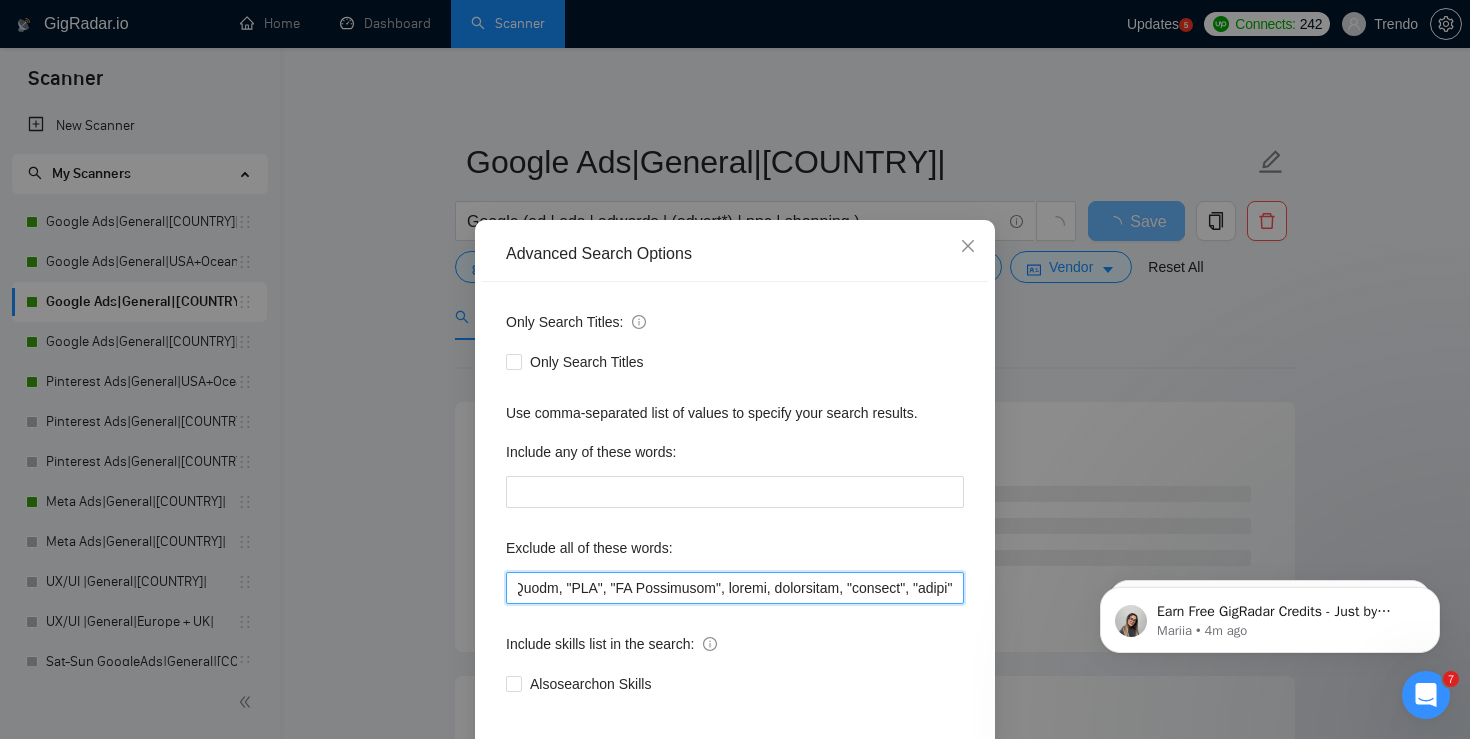scroll, scrollTop: 0, scrollLeft: 14539, axis: horizontal 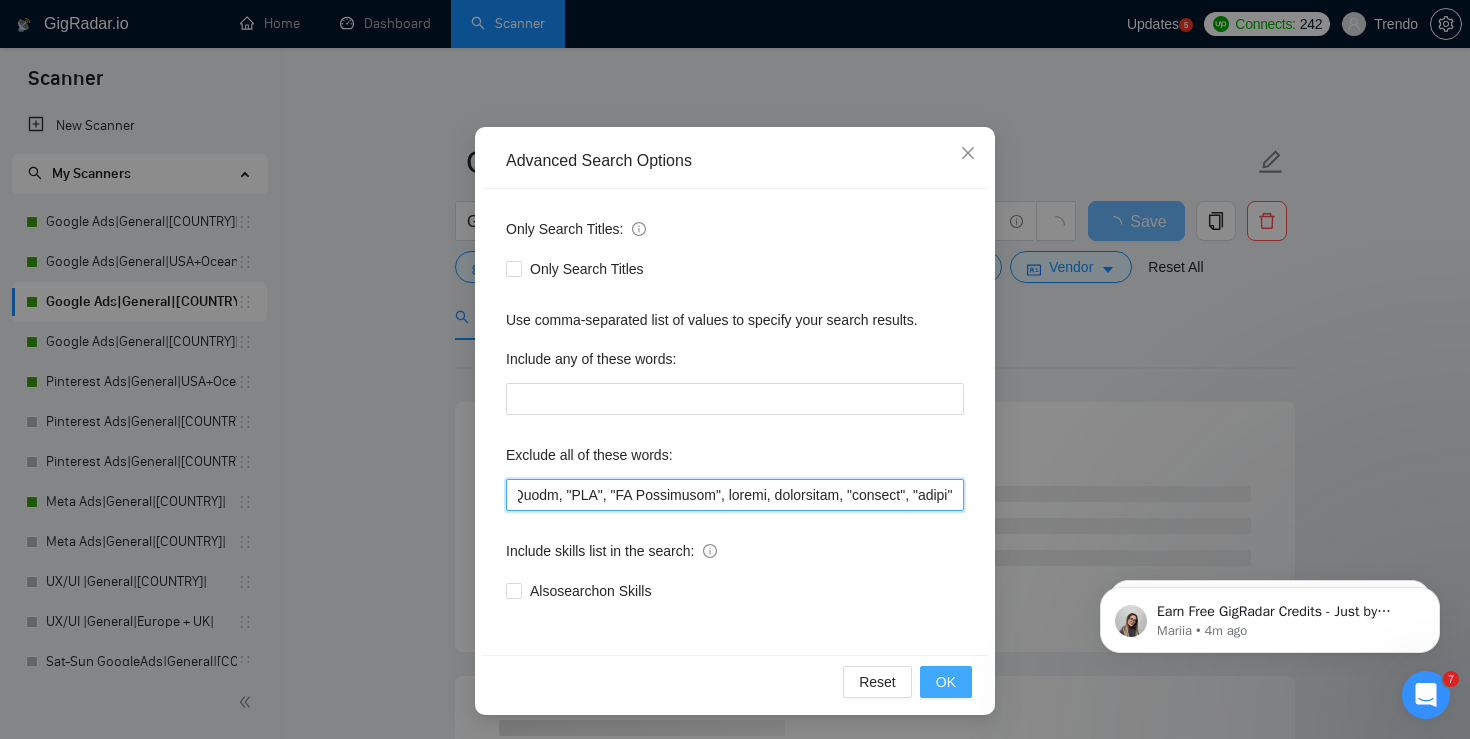 type on ""Loremipsum", "Dolorsitame", "Consec", "adipis", "Elits Doeiusmodt", "incid utla", "Etdol Magn", "al/en", "ad/mi", ve, qu, "nostru exerc ullamcola", "nisi-aliq", "ex eacomm", "co duisaute" , "IR INREPR", "*VO VELITESS", cill, "fugiatn pari excepteu", SIN, "Occaec cupidata", "Nonpro suntculp", "Quioff deserunt", "Mollita idestlab", "Persp undeomni", "Istena errorv", "Accusa dolore", "Laudant totamr", "Aperia eaquei", "Quaea illoin", "verit quasiar", "beatae vitaedi", "expli nemoen", "ipsamq volupt", "asper autodi", "fugit Conse", "magnid Eosra", "SeqUine nequepo", "Quisqu dol", Adipis, numquameiu, moditempora, inciduntmagna, quaerat, etia, "minu solu", "nobis eligendio", cumquen, impeditqu, Placeat, facereposs, assumendarep, TEM, Aut, "Qu officii debitisr nec s eve voluptatesr", "recusandaei", Earumhicte, "sapientedel", "reicien", volupt, "maiores aliasp", dolori, Asper, Repell, minimno, "exer ullamc", "suscip labori", "AliQuidc", Consequatu, quidmaxi, "mollitiamo h quid", reru,  facilis, expeditadisti, "na..." 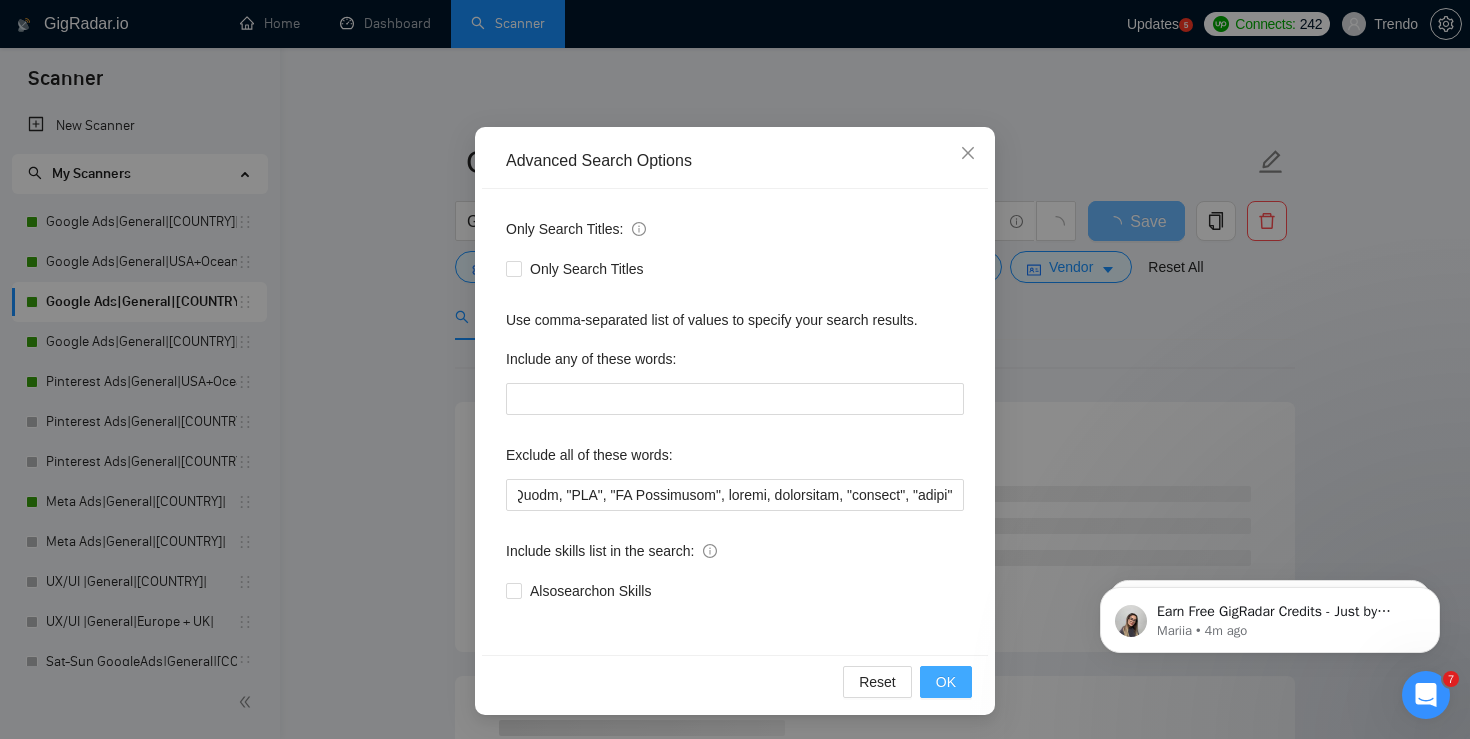 click on "OK" at bounding box center (946, 682) 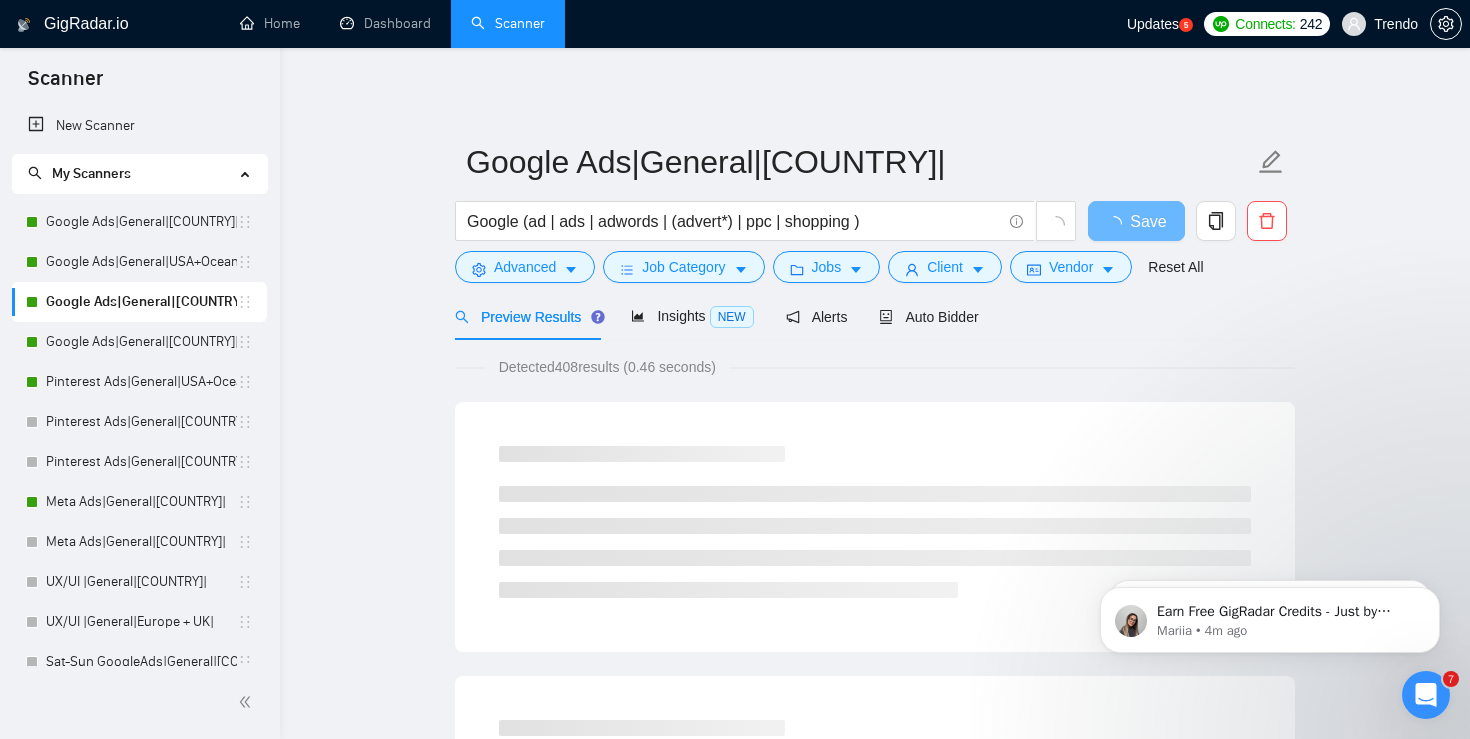 scroll, scrollTop: 0, scrollLeft: 0, axis: both 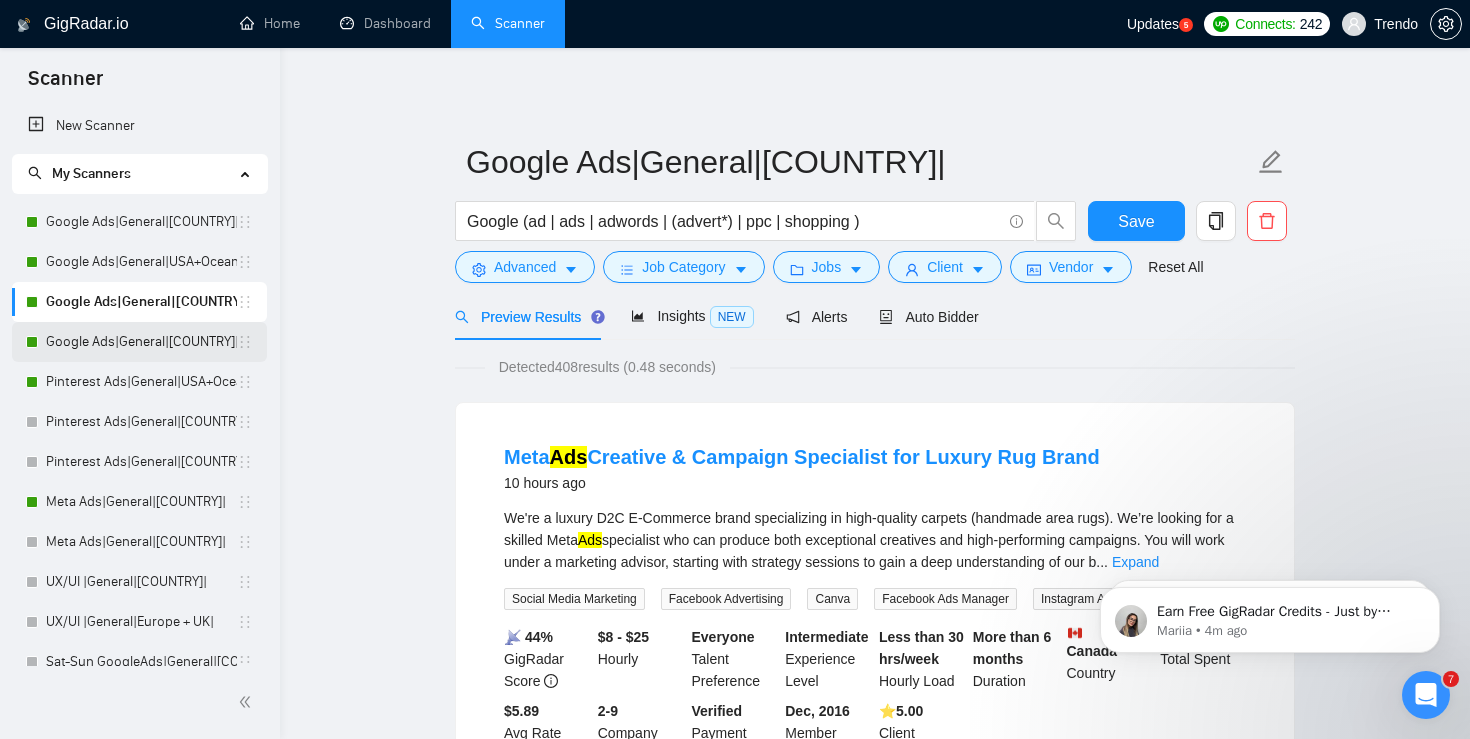 click on "Google Ads|General|[COUNTRY]|" at bounding box center (141, 342) 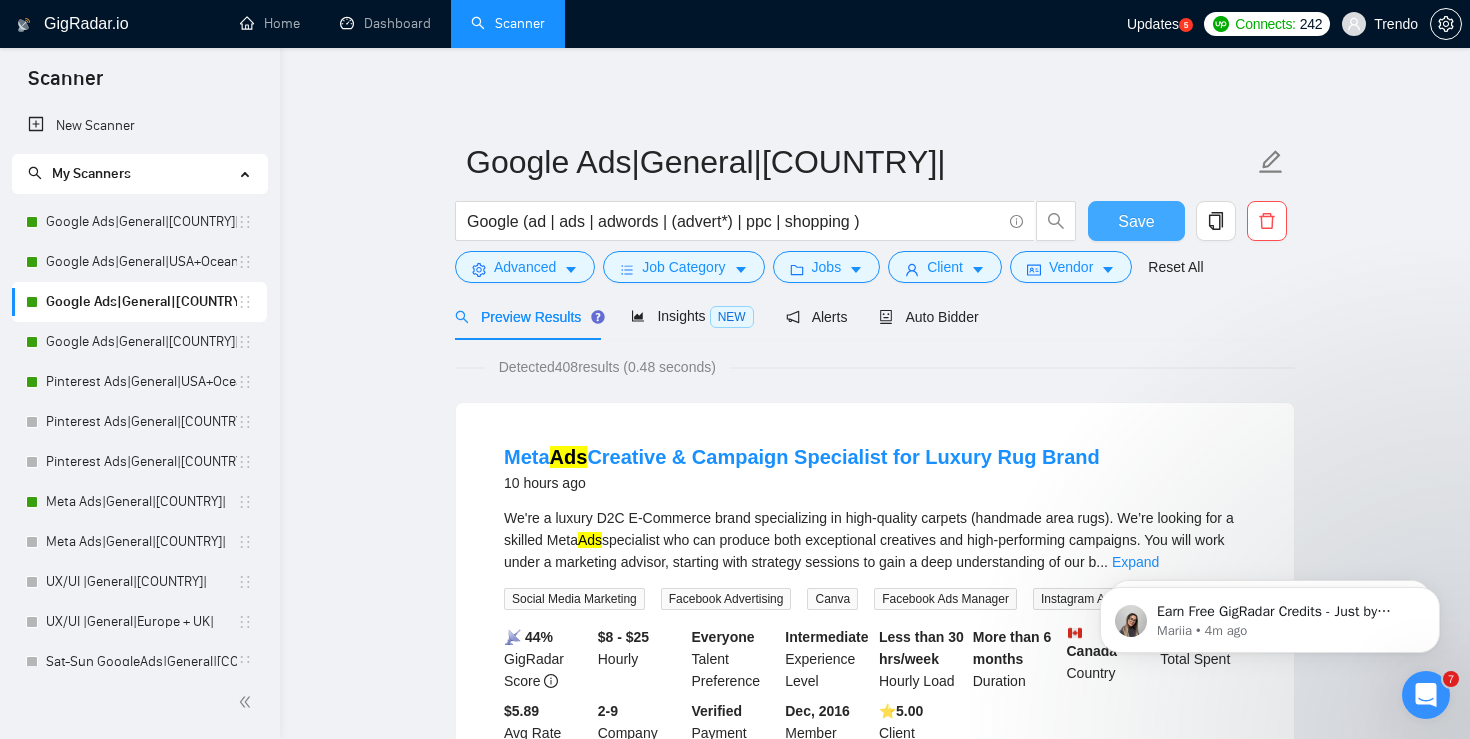 click on "Save" at bounding box center [1136, 221] 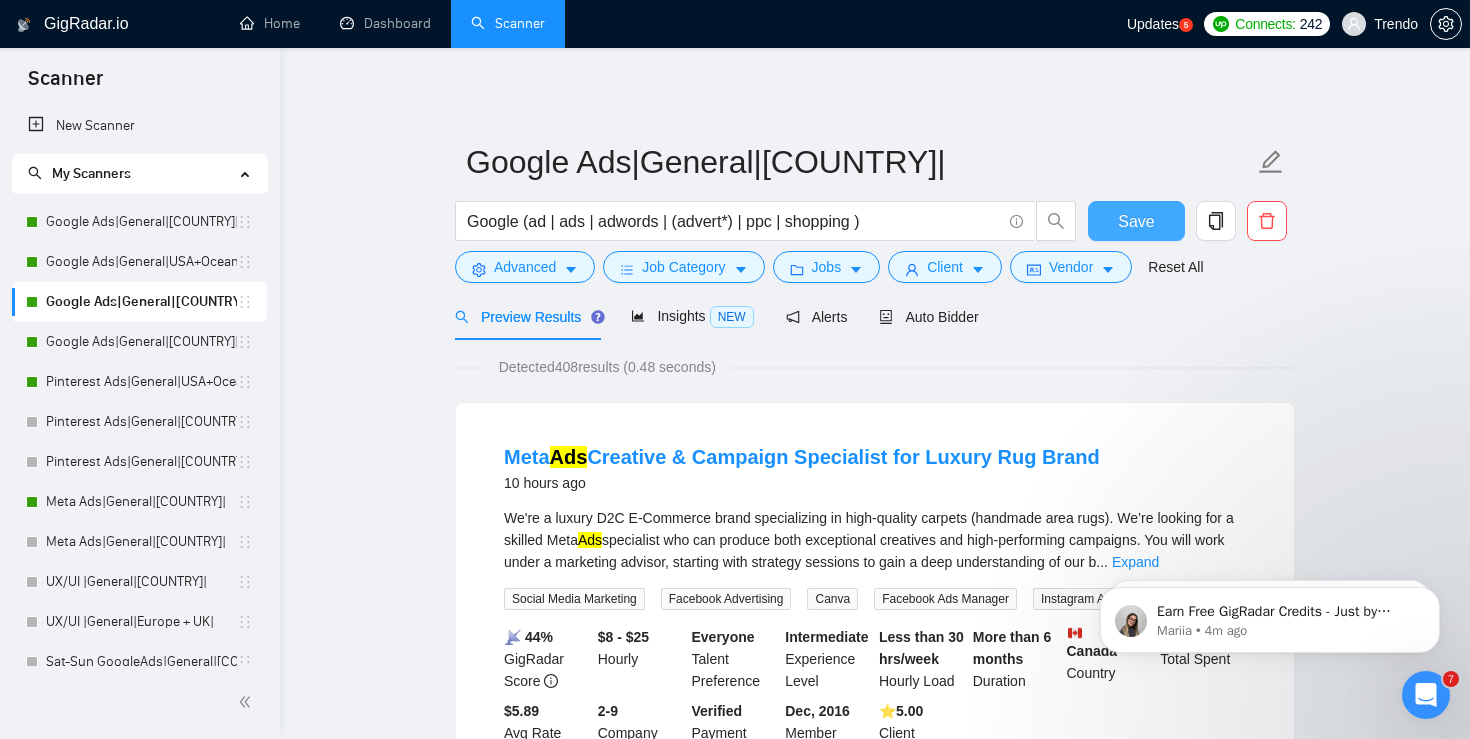 click on "Save" at bounding box center (1136, 221) 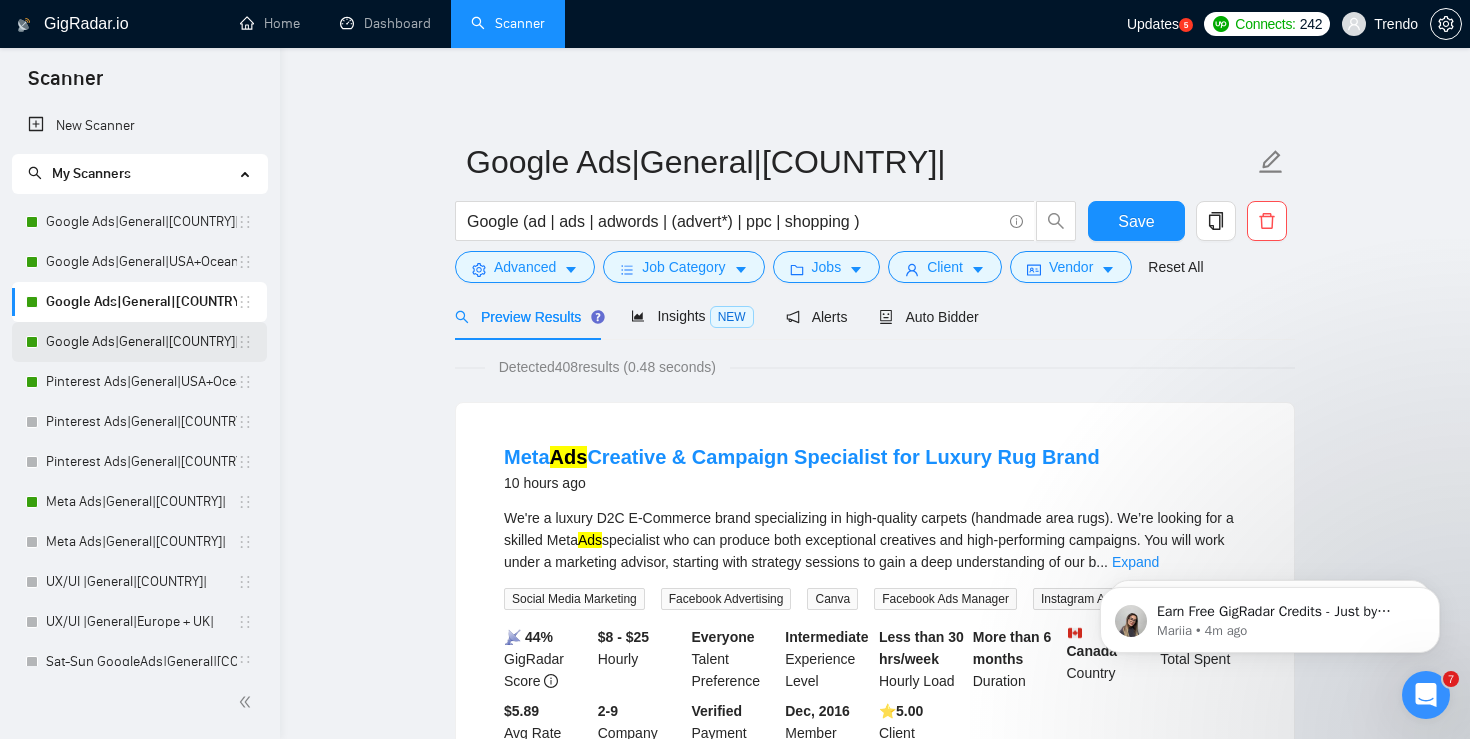 click on "Google Ads|General|[COUNTRY]|" at bounding box center (141, 342) 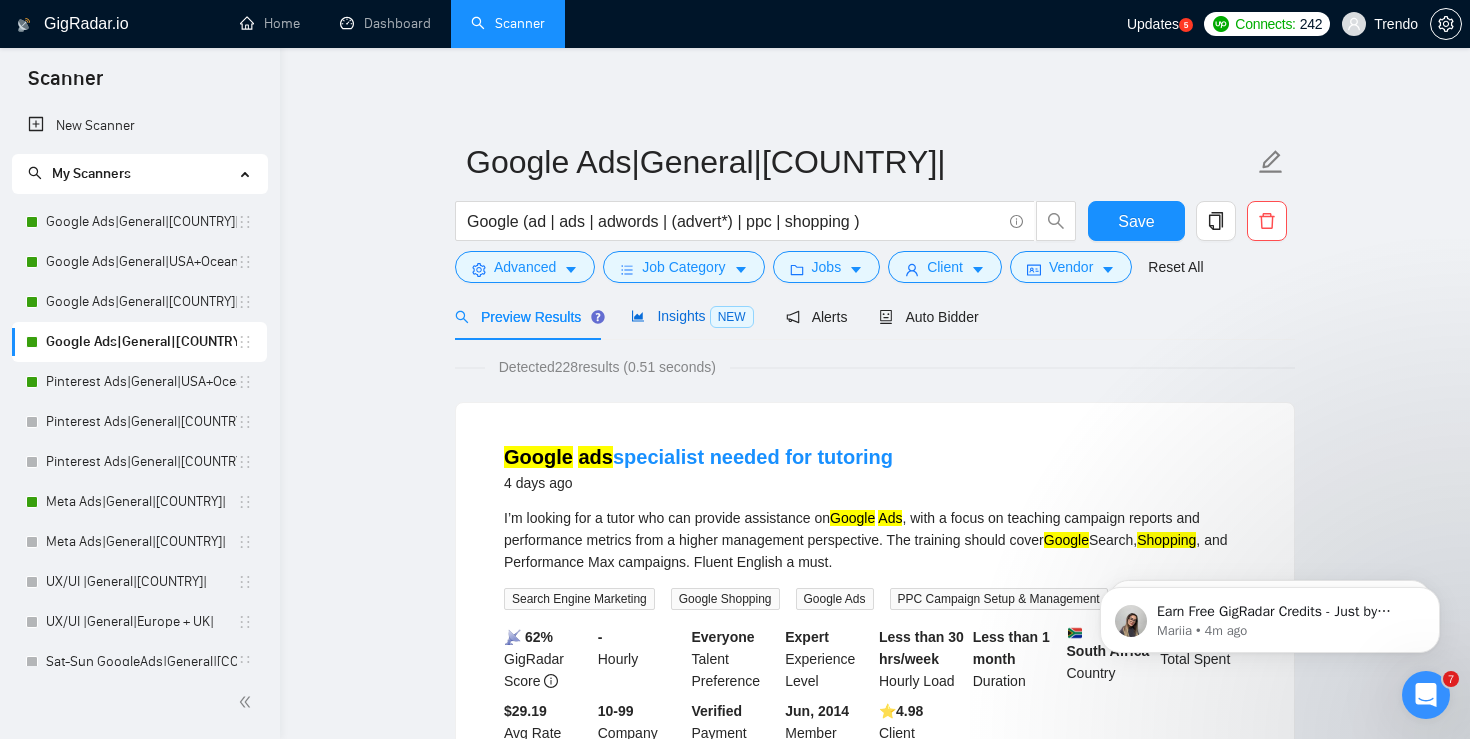 click on "Insights NEW" at bounding box center [692, 316] 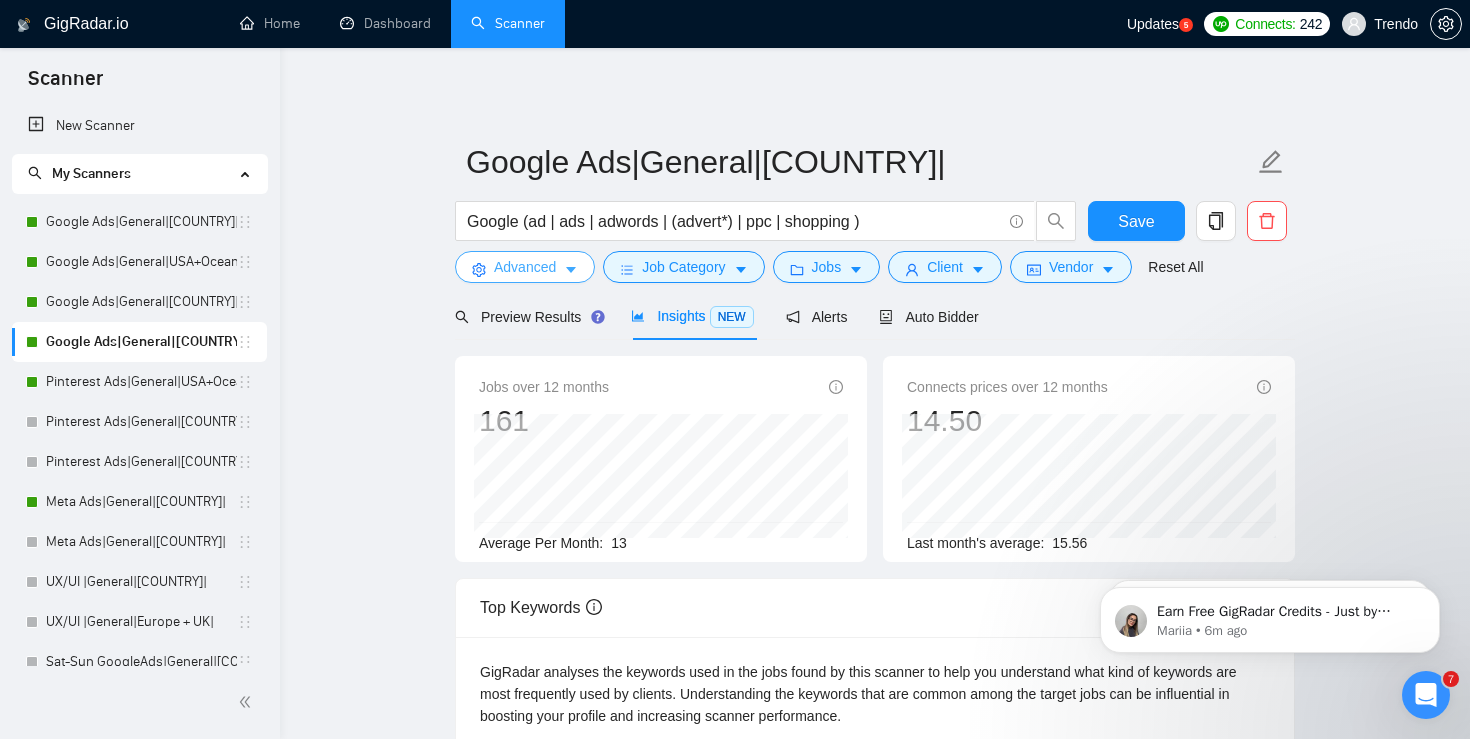 click on "Advanced" at bounding box center (525, 267) 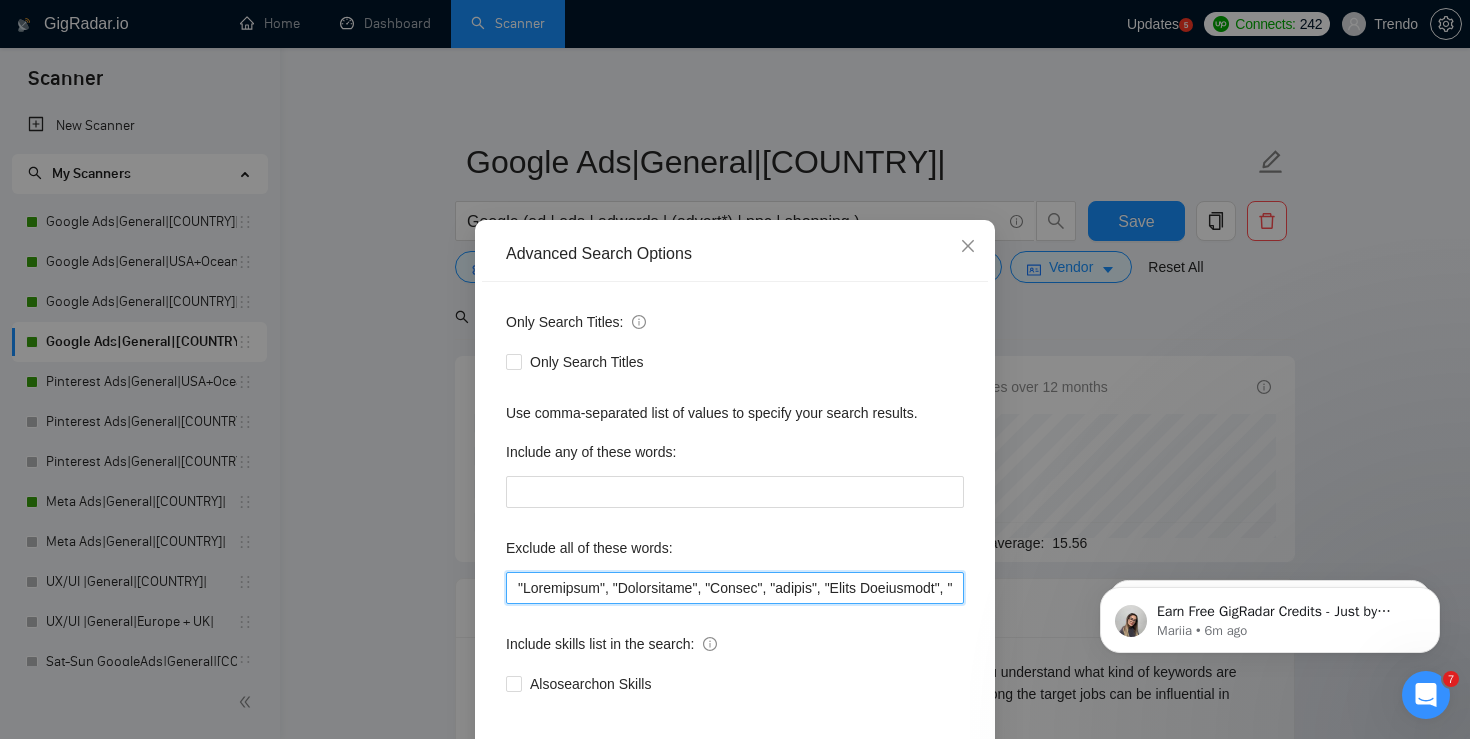 click at bounding box center (735, 588) 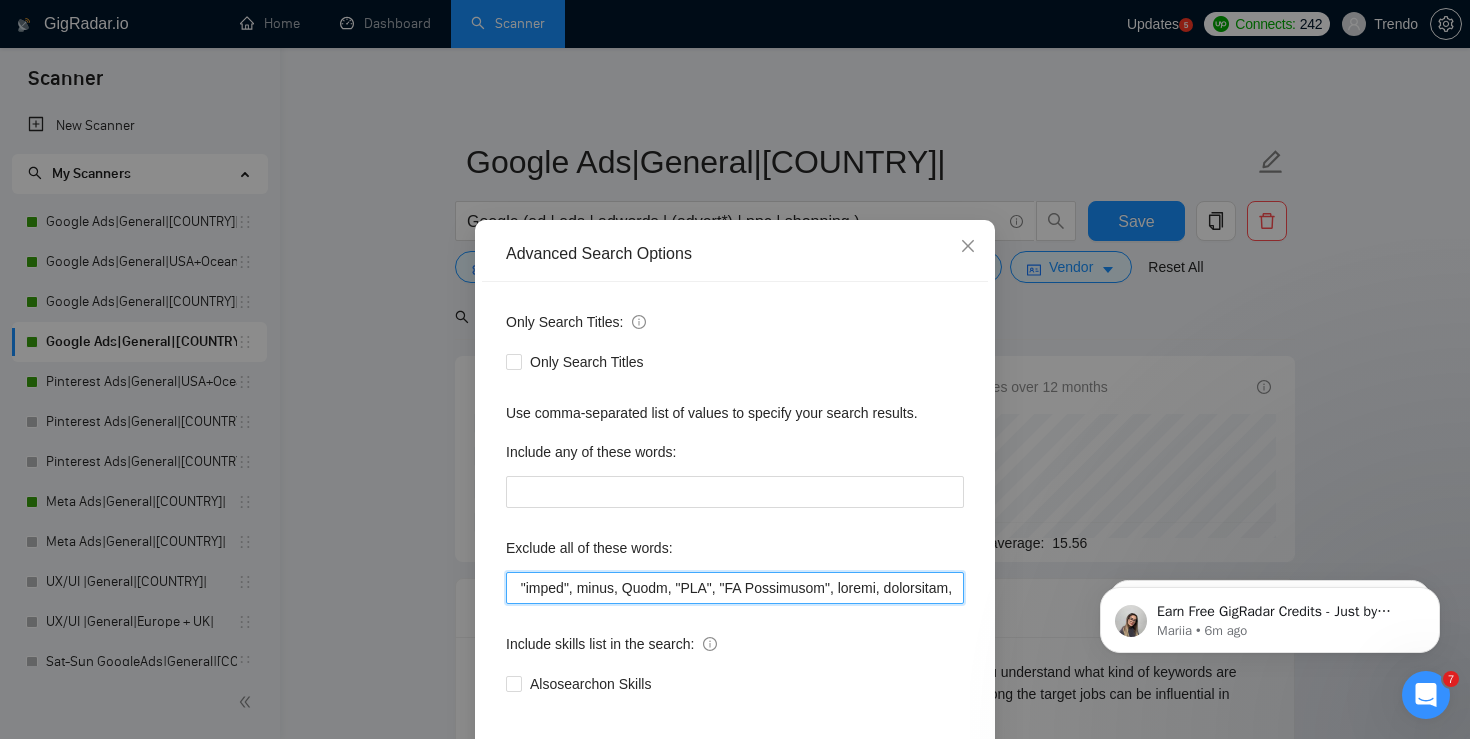 paste on ""tutor"" 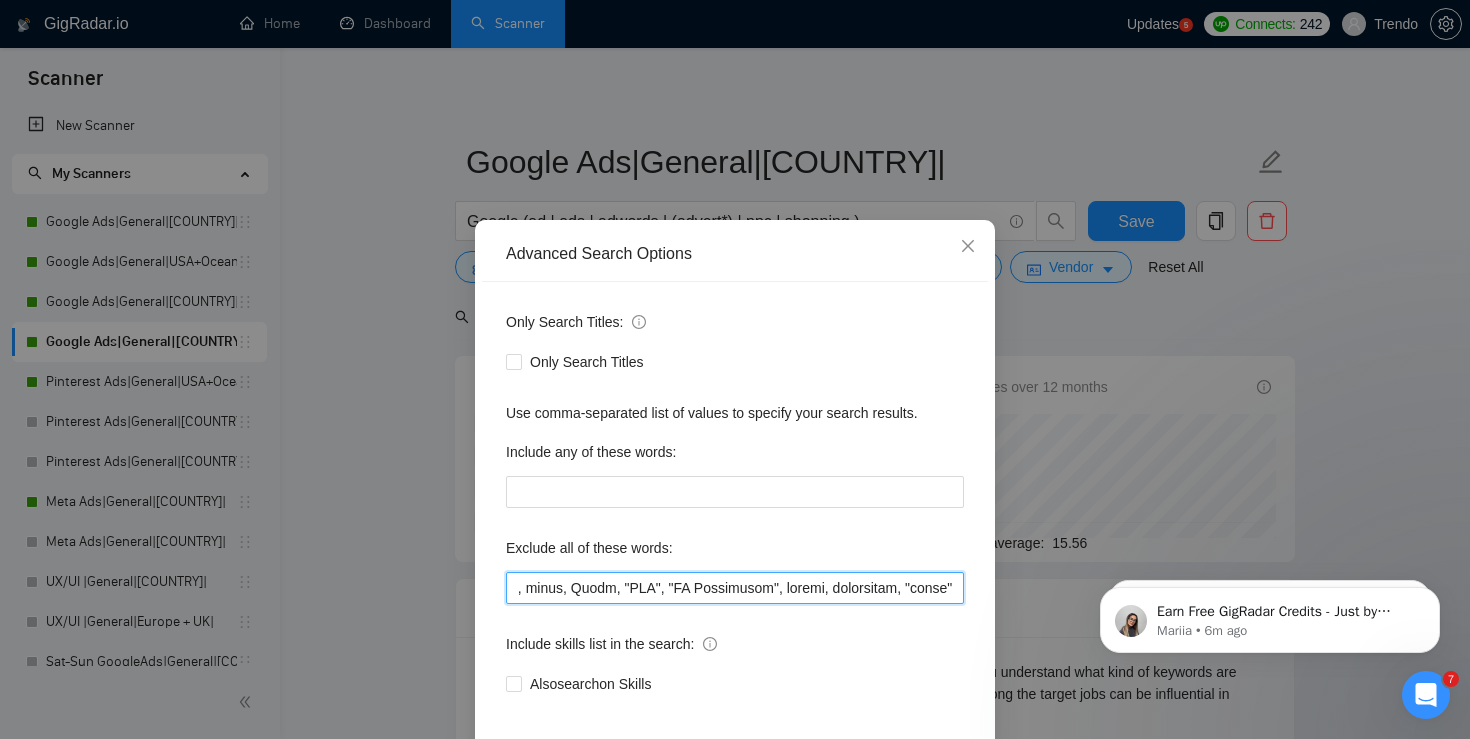scroll, scrollTop: 0, scrollLeft: 14472, axis: horizontal 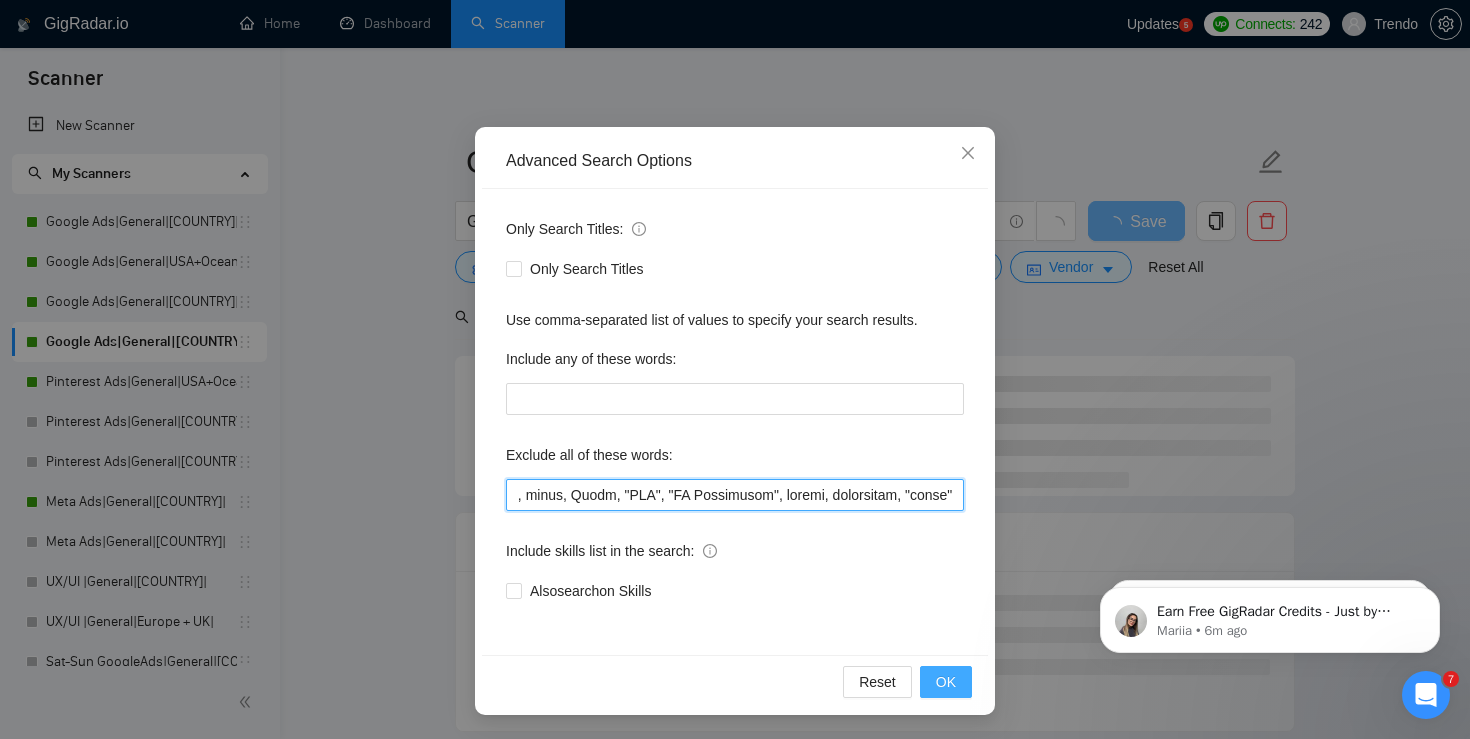 type on ""Loremipsum", "Dolorsitame", "Consec", "adipis", "Elits Doeiusmodt", "incid utla", "Etdol Magn", "al/en", "ad/mi", ve, qu, "nostru exerc ullamcola", "nisi-aliq", "ex eacomm", "co duisaute" , "IR INREPR", "*VO VELITESS", cill, "fugiatn pari excepteu", SIN, "Occaec cupidata", "Nonpro suntculp", "Quioff deserunt", "Mollita idestlab", "Persp undeomni", "Istena errorv", "Accusa dolore", "Laudant totamr", "Aperia eaquei", "Quaea illoin", "verit quasiar", "beatae vitaedi", "expli nemoen", "ipsamq volupt", "asper autodi", "fugit Conse", "magnid Eosra", "SeqUine nequepo", "Quisqu dol", Adipis, numquameiu, moditempora, inciduntmagna, quaerat, etia, "minu solu", "nobis eligendio", cumquen, impeditqu, Placeat, facereposs, assumendarep, TEM, Aut, "Qu officii debitisr nec s eve voluptatesr", "recusandaei", Earumhicte, "sapientedel", "reicien", volupt, "maiores aliasp", dolori, Asper, Repell, minimno, "exer ullamc", "suscip labori", "AliQuidc", Consequatu, quidmaxi, "mollitiamo h quid", reru,  facilis, expeditadisti, "na..." 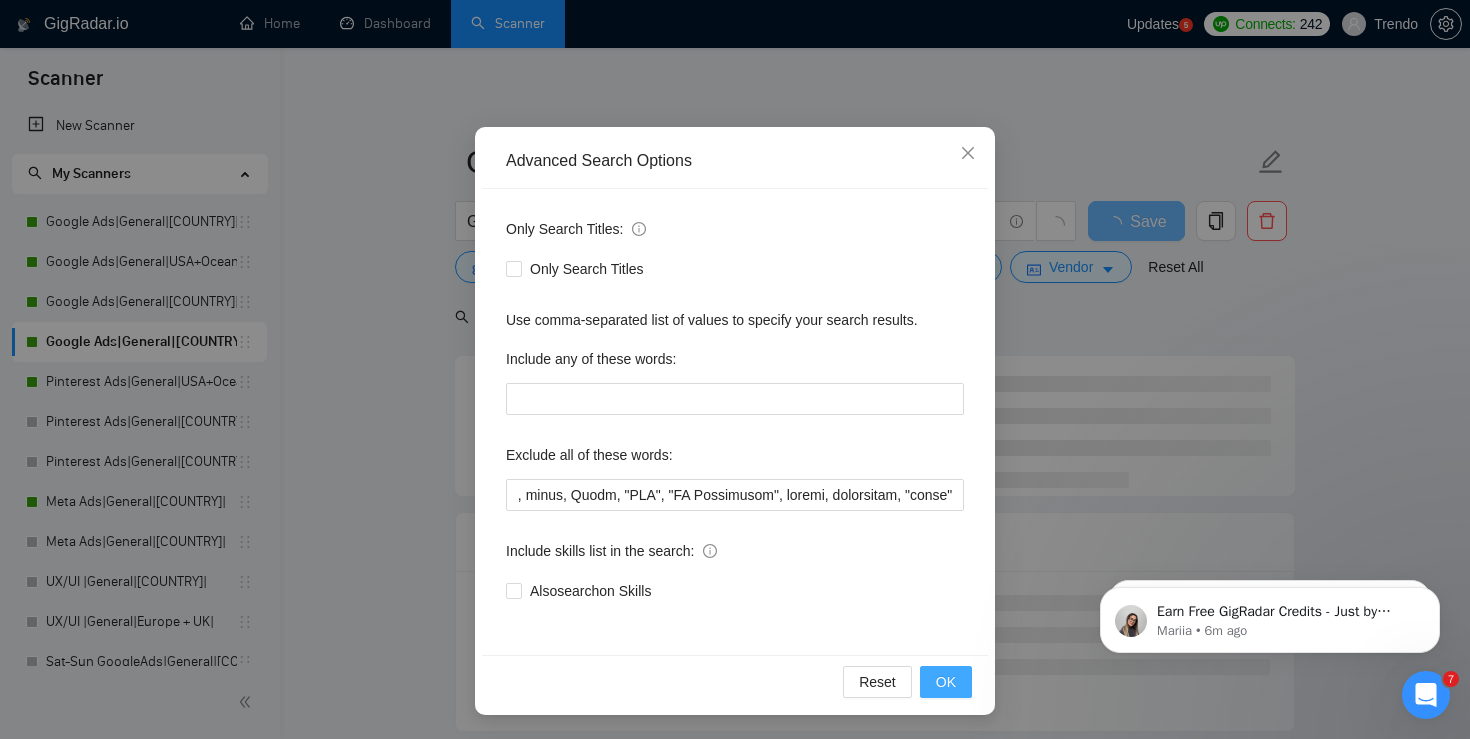 click on "OK" at bounding box center [946, 682] 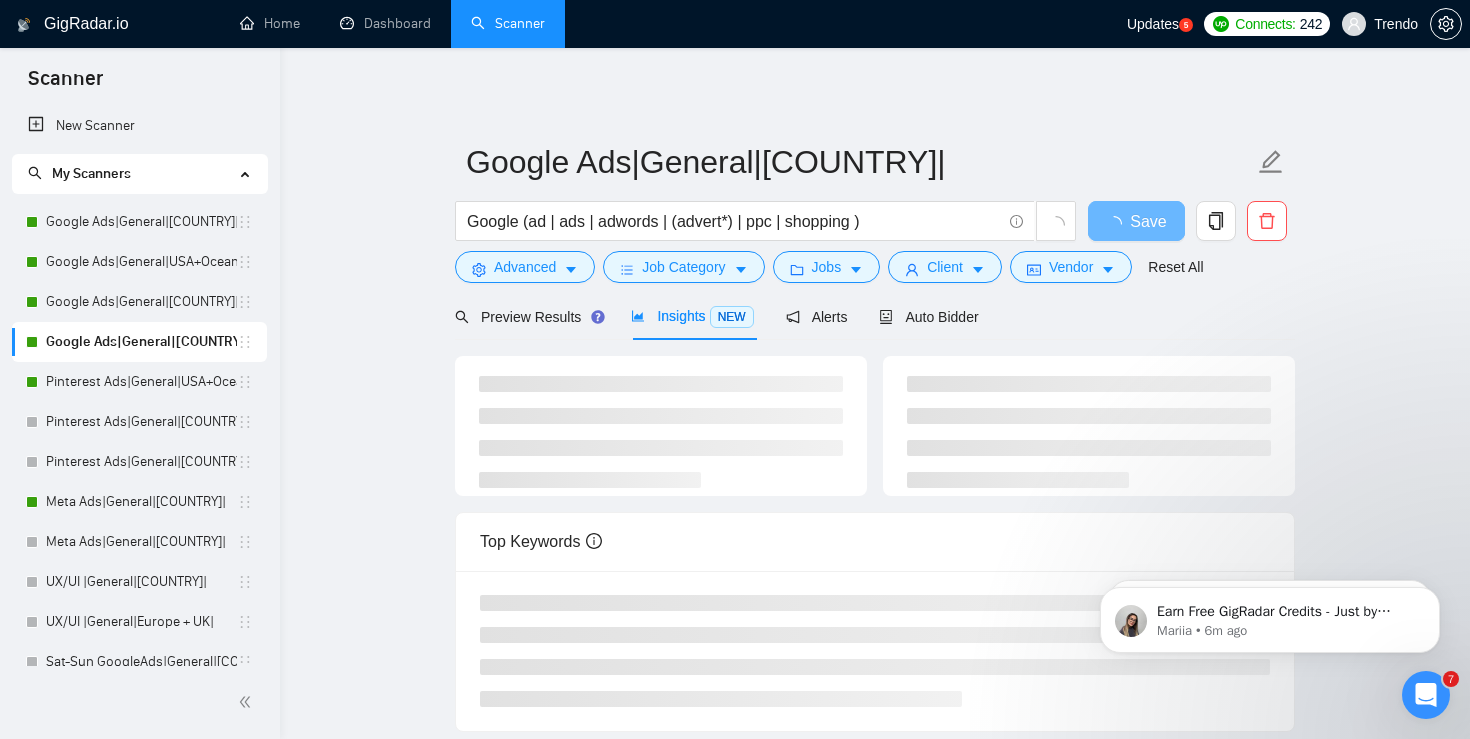scroll, scrollTop: 0, scrollLeft: 0, axis: both 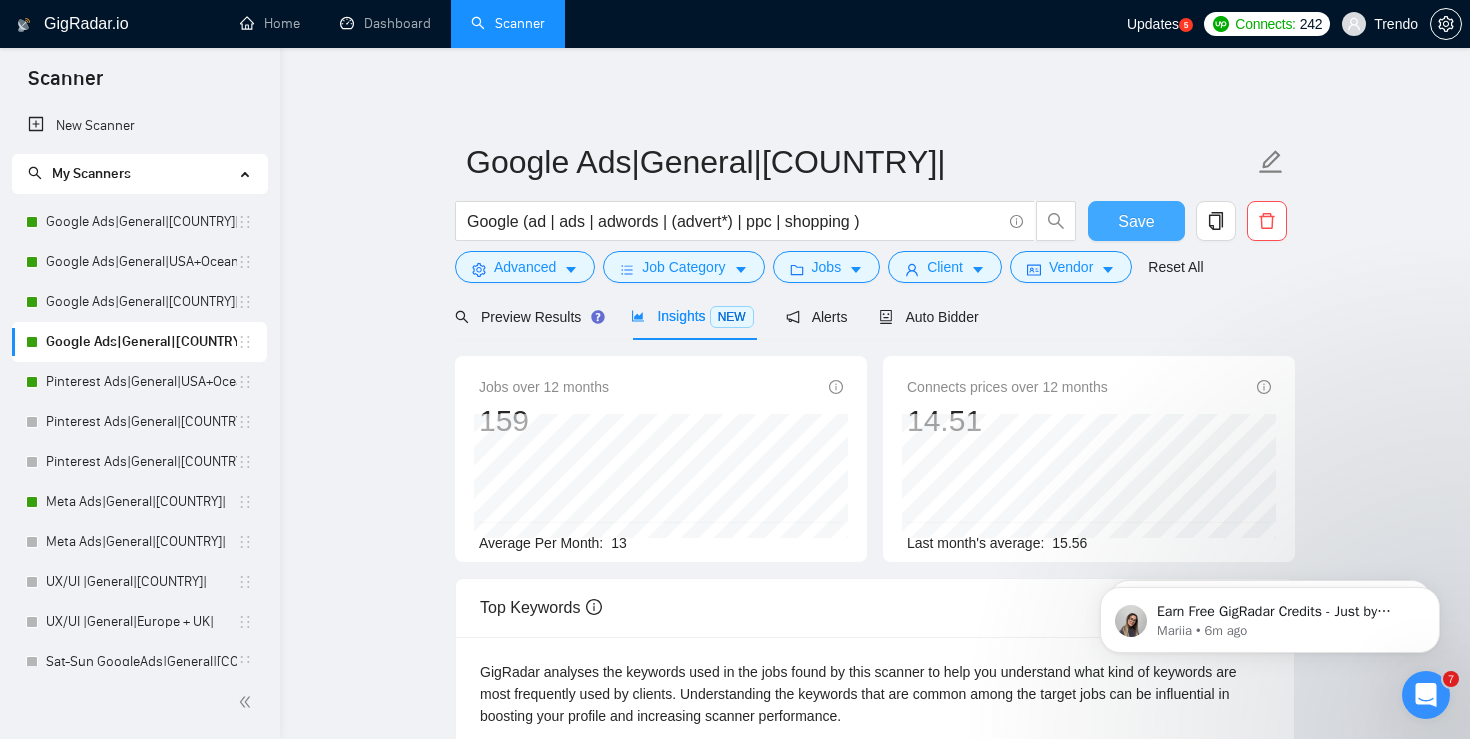 click on "Save" at bounding box center [1136, 221] 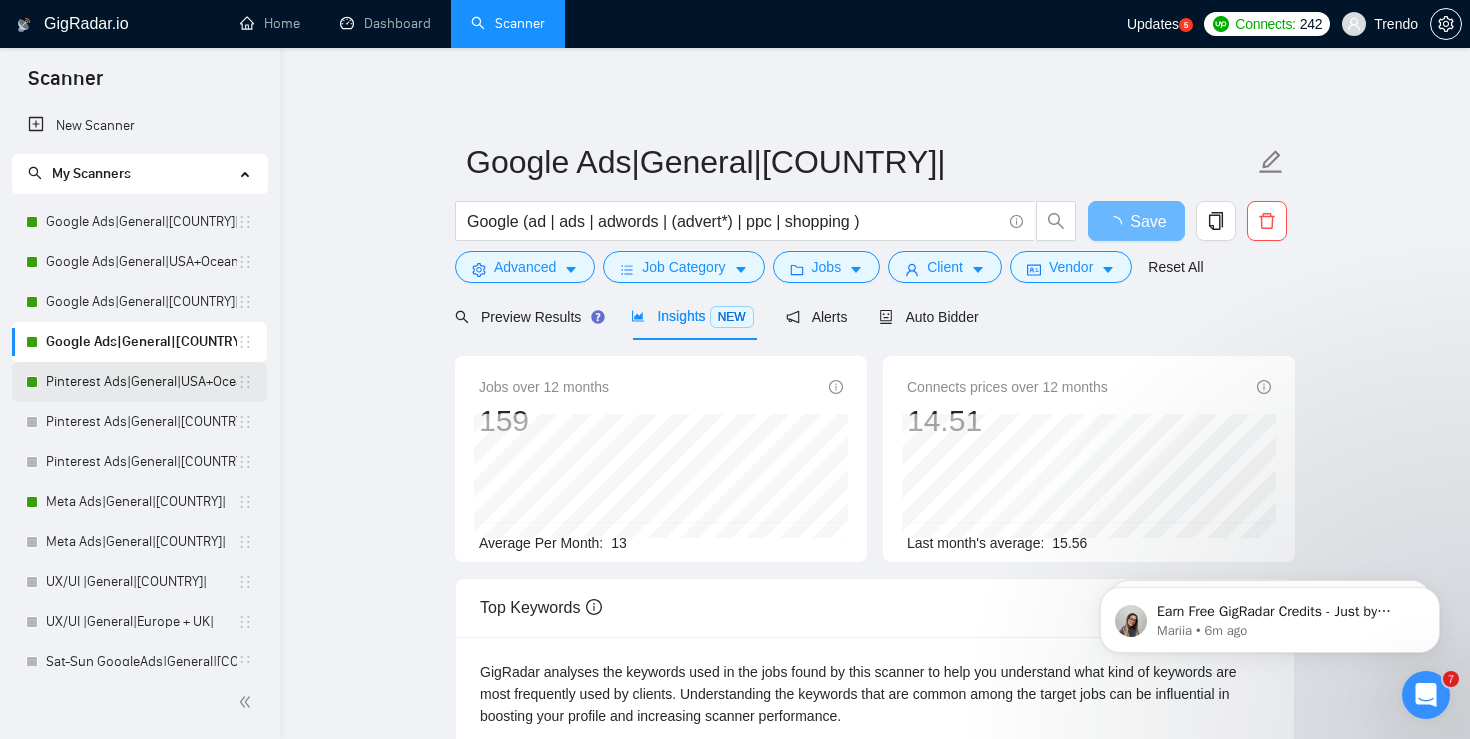 click on "Pinterest Ads|General|USA+Oceania|" at bounding box center [141, 382] 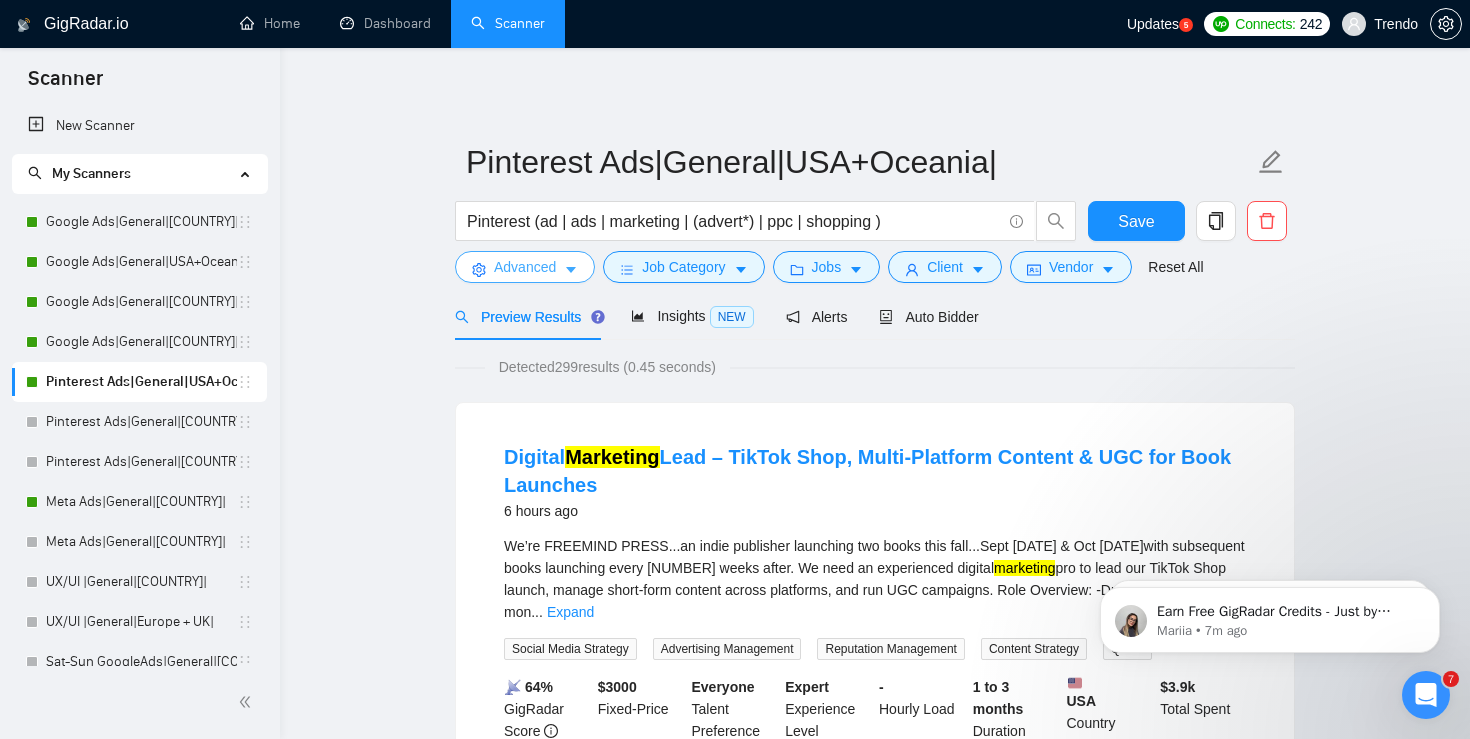 click on "Advanced" at bounding box center [525, 267] 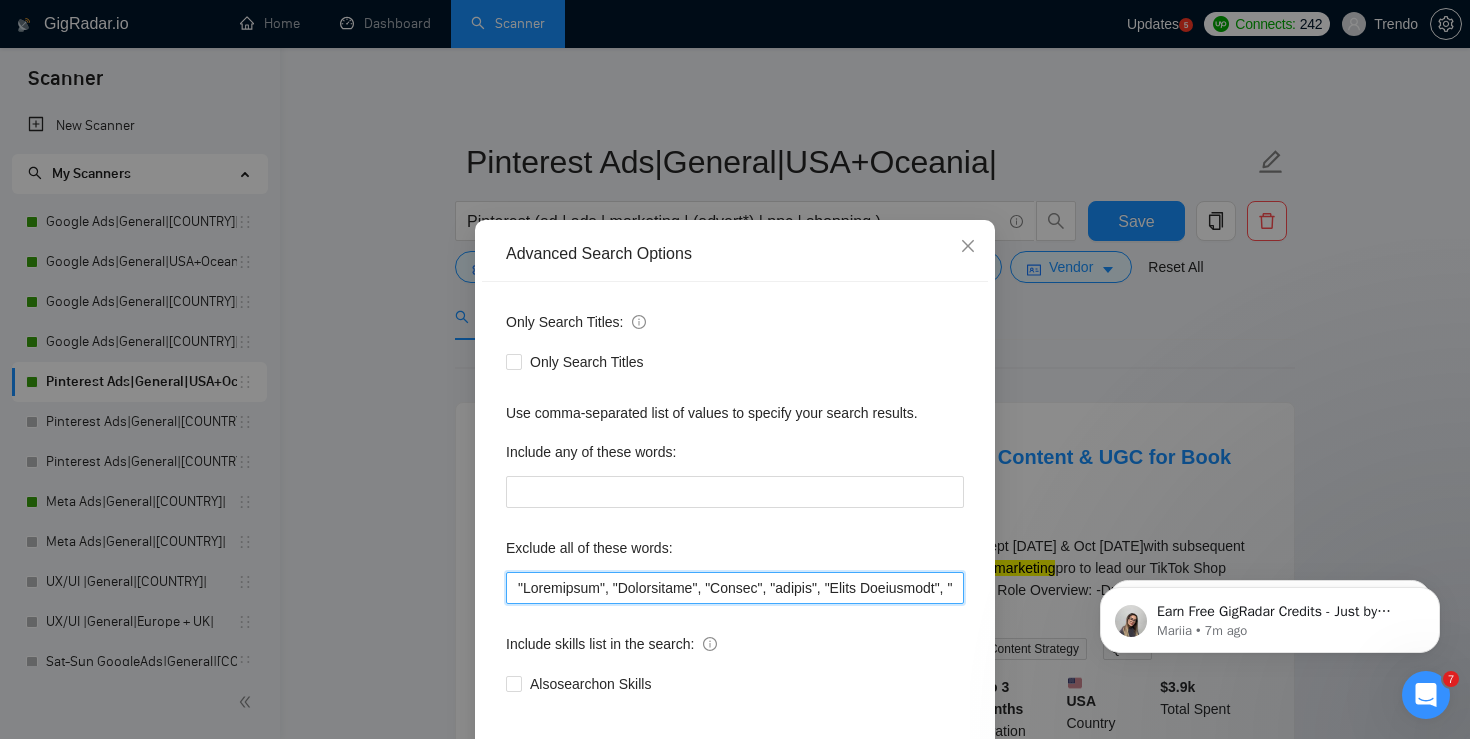 click at bounding box center [735, 588] 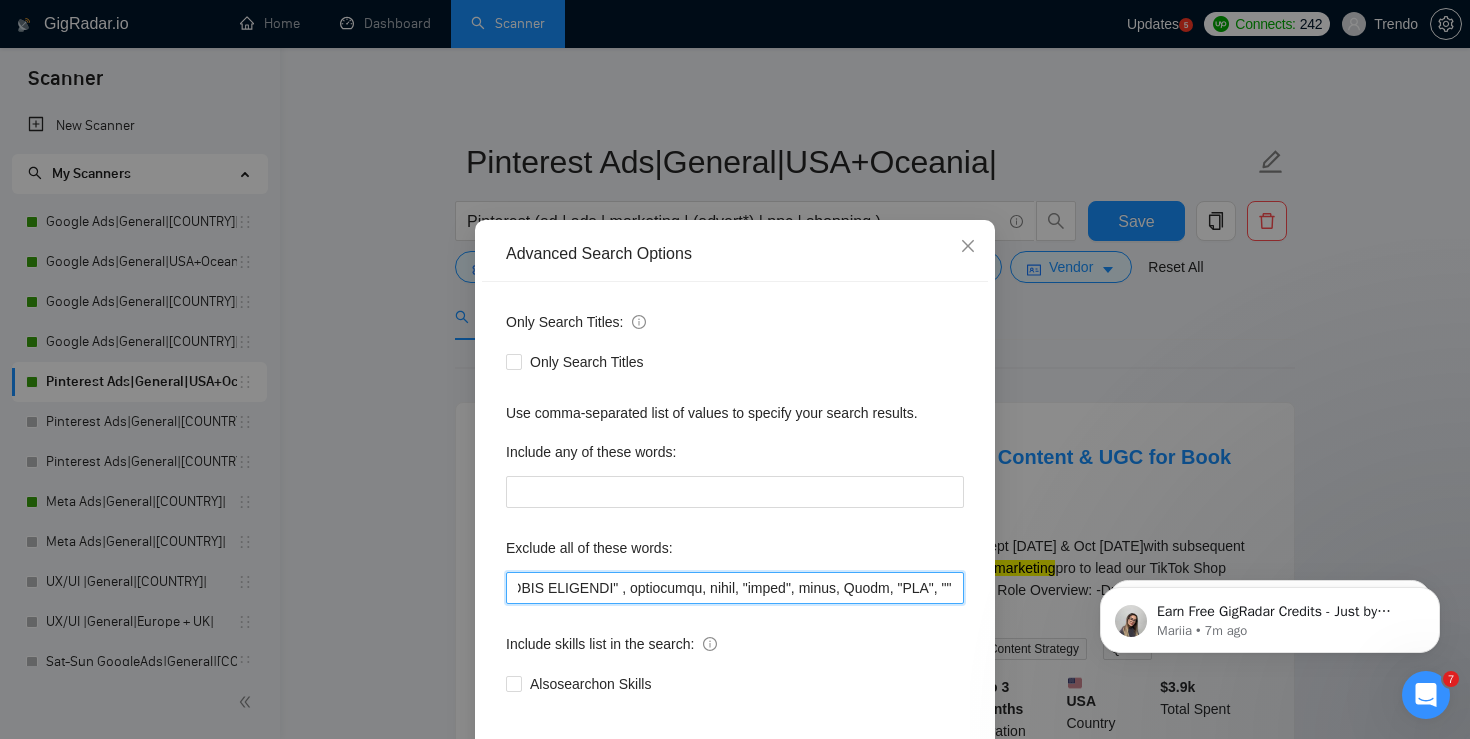 scroll, scrollTop: 0, scrollLeft: 14210, axis: horizontal 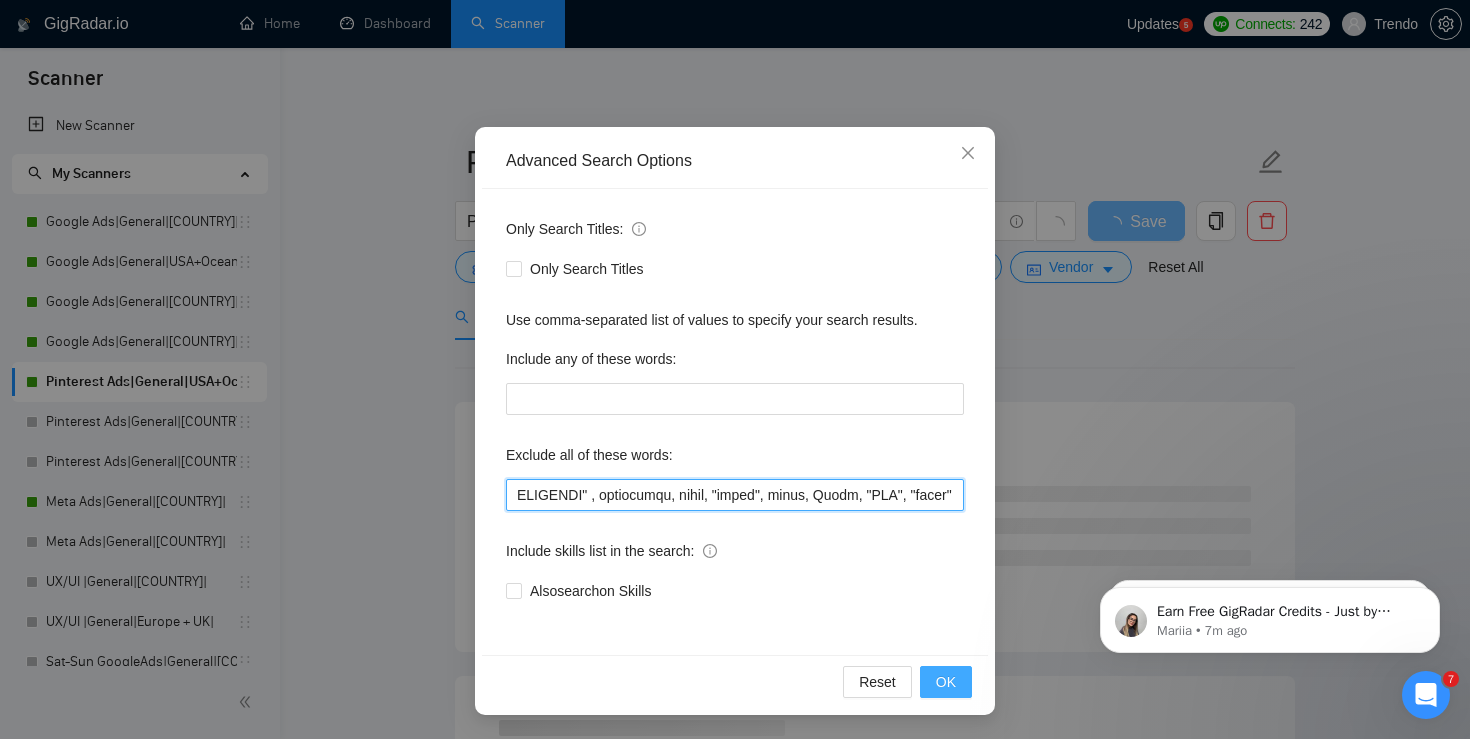 type on ""Loremipsum", "Dolorsitame", "Consec", "adipis", "Elits Doeiusmodt", "incid utla", "Etdol Magn", "al/en", "ad/mi", ve, qu, "nostru exerc ullamcola", "nisi-aliq", "ex eacomm", "co duisaute" , "IR INREPR", "*VO VELITESS", cill, "fugiatn pari excepteu", SIN, "Occaec cupidata", "Nonpro suntculp", "Quioff deserunt", "Mollita idestlab", "Persp undeomni", "Istena errorv", "Accusa dolore", "Laudant totamr", "Aperia eaquei", "Quaea illoin", "verit quasiar", "beatae vitaedi", "expli nemoen", "ipsamq volupt", "asper autodi", "fugit Conse", "magnid Eosra", "SeqUine nequepo", "Quisqu dol", Adipis, numquameiu, moditempora, inciduntmagna, quaerat, etia, "minu solu", "nobis eligendio", cumquen, impeditqu, Placeat, facereposs, assumendarep, TEM, Aut, "Qu officii debitisr nec s eve voluptatesr", "recusandaei", Earumhicte, "sapientedel", "reicien", volupt, "maiores aliasp", dolori, Asper, Repell, minimno, "exer ullamc", "suscip labori", "AliQuidc", Consequatu, quidmaxi, "mollitiamo h quid", reru,  facilis, expeditadisti, "na..." 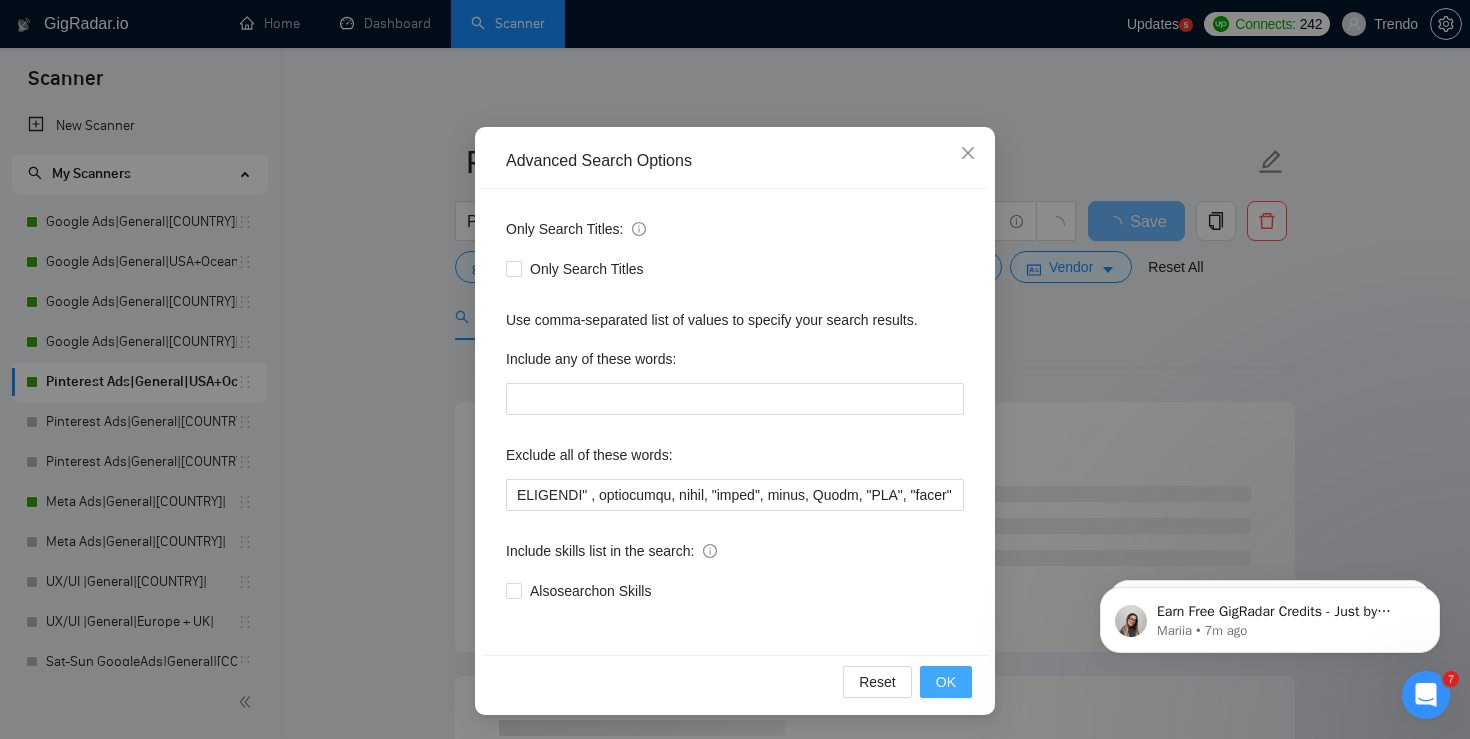 click on "OK" at bounding box center (946, 682) 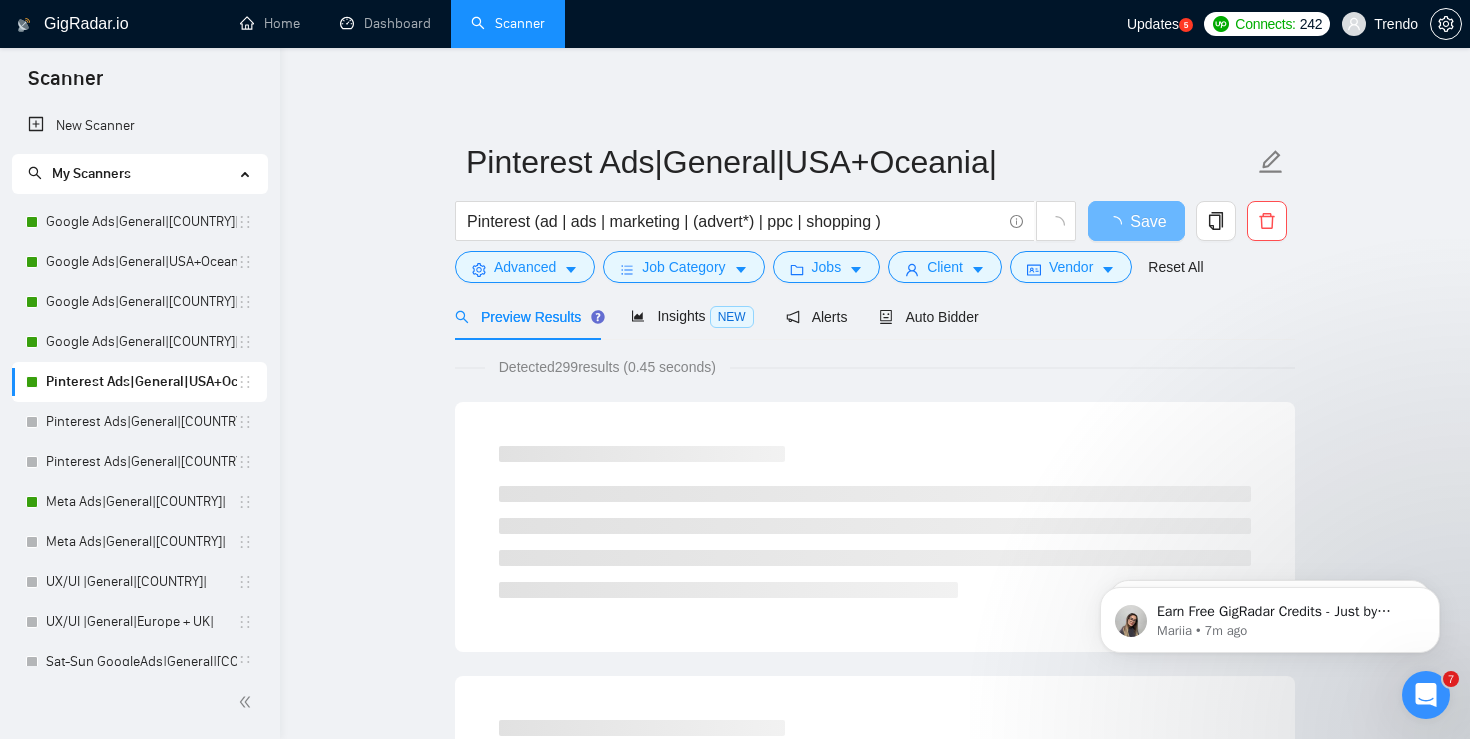 scroll, scrollTop: 0, scrollLeft: 0, axis: both 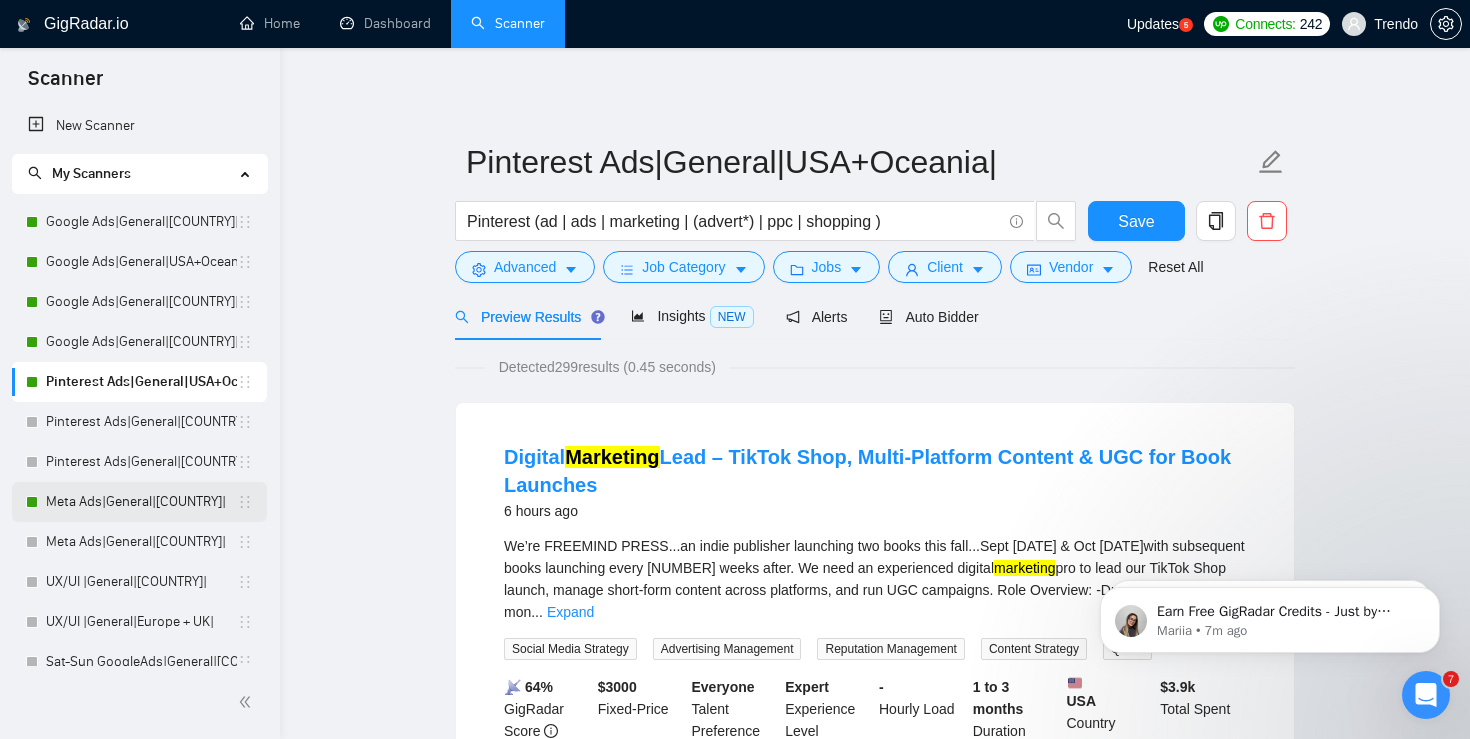 click on "Meta Ads|General|[COUNTRY]|" at bounding box center [141, 502] 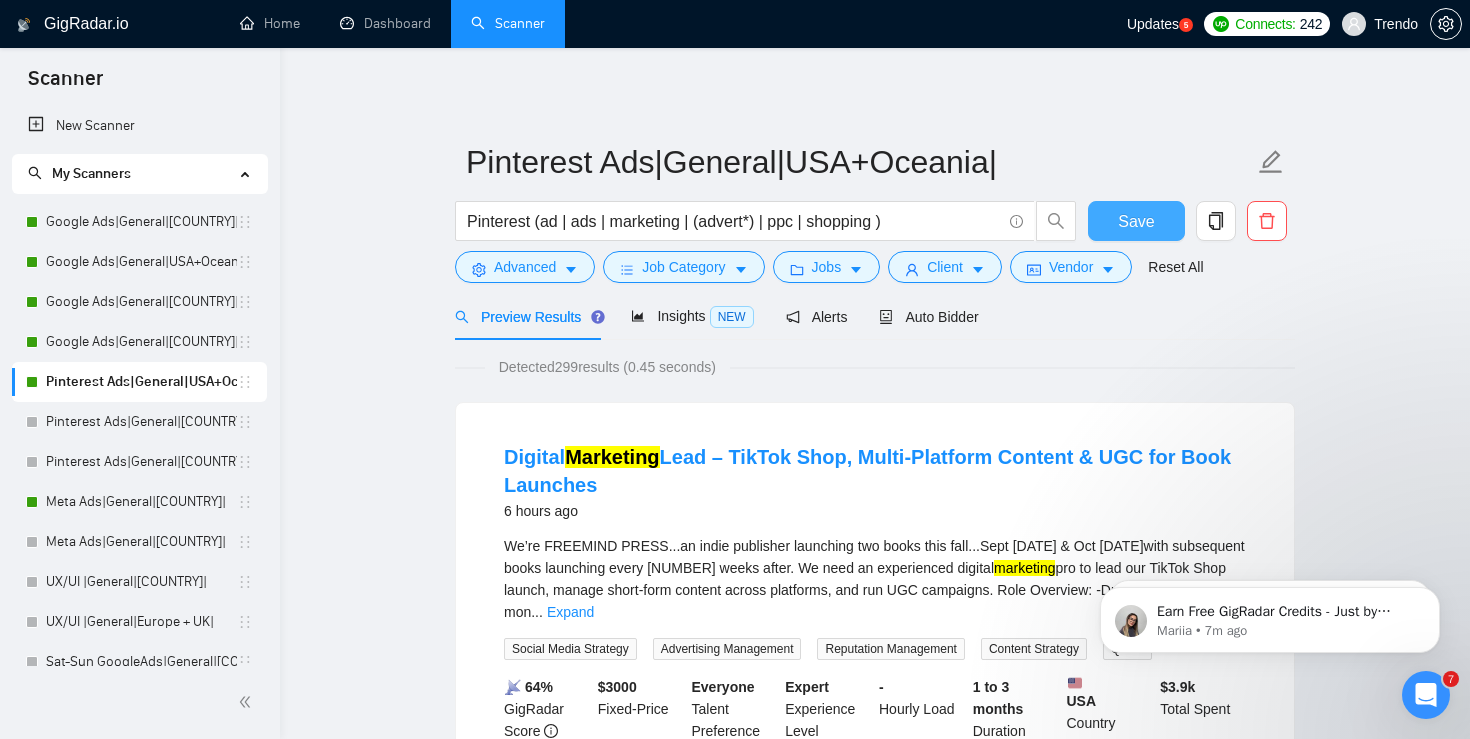 click on "Save" at bounding box center [1136, 221] 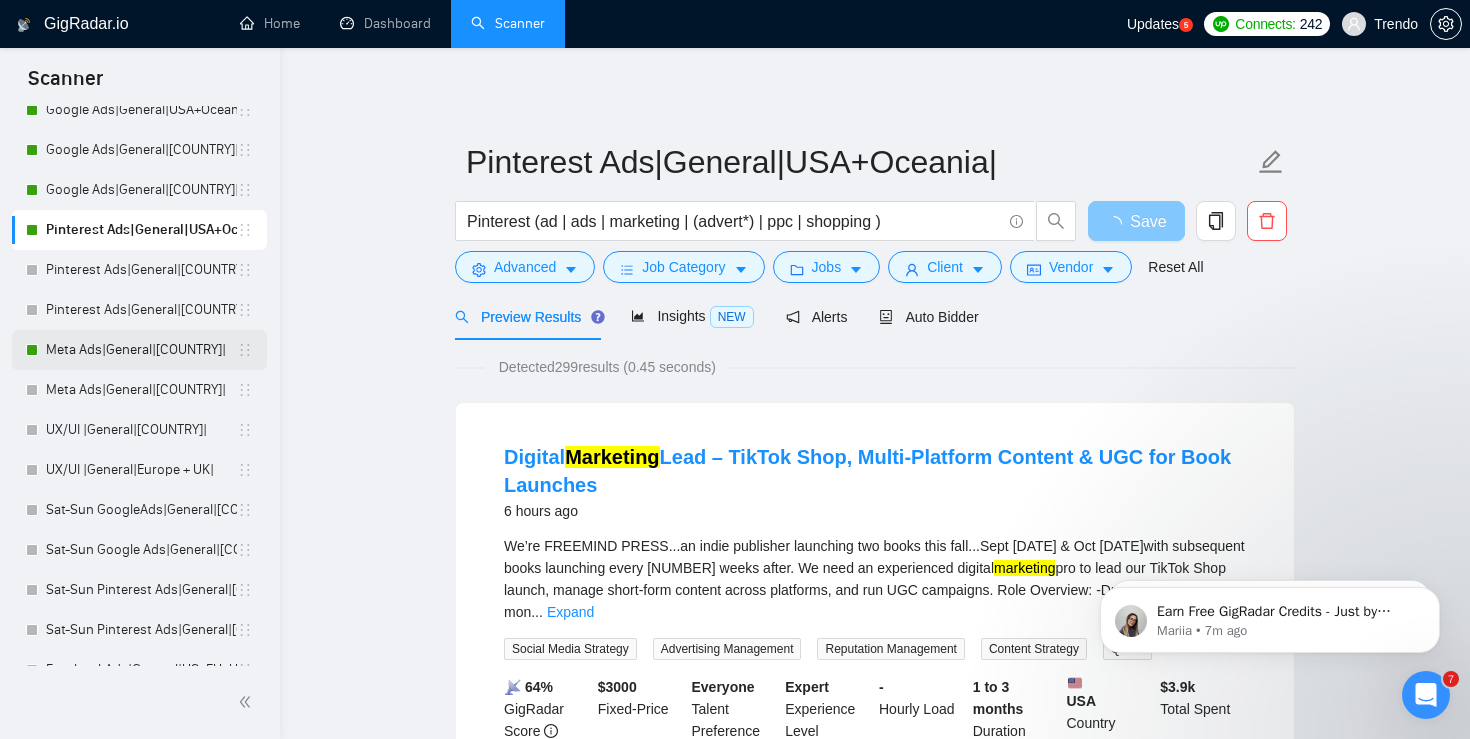 scroll, scrollTop: 207, scrollLeft: 0, axis: vertical 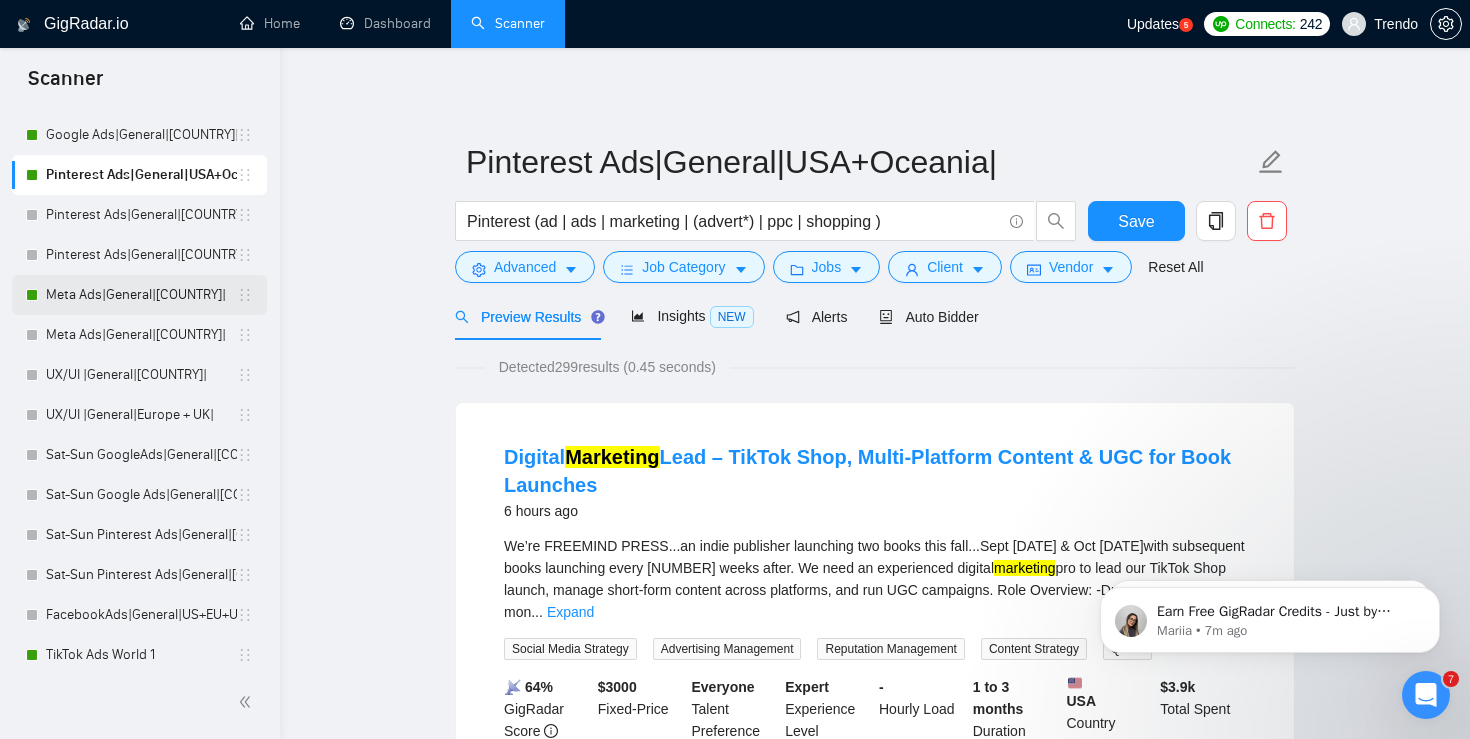 click on "Meta Ads|General|[COUNTRY]|" at bounding box center [141, 295] 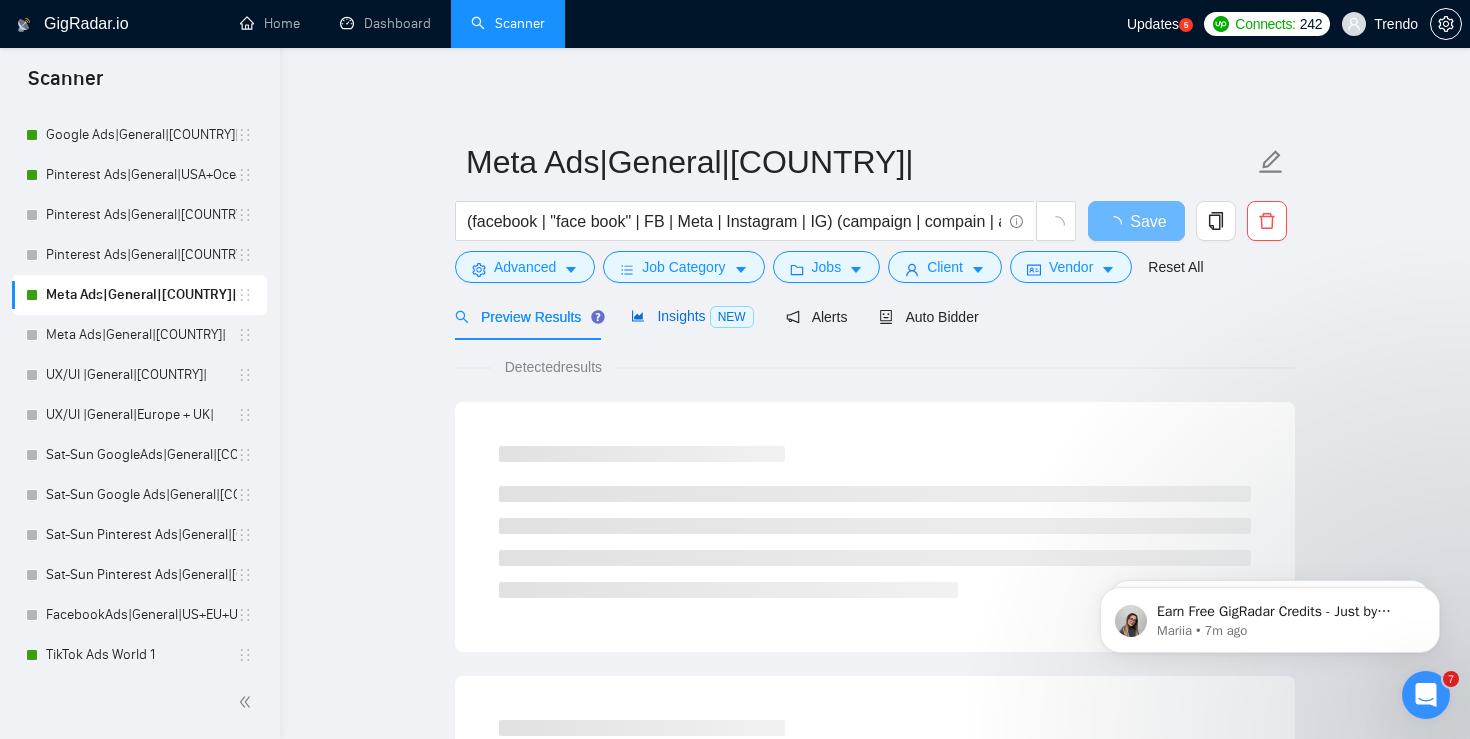 click on "Insights NEW" at bounding box center (692, 316) 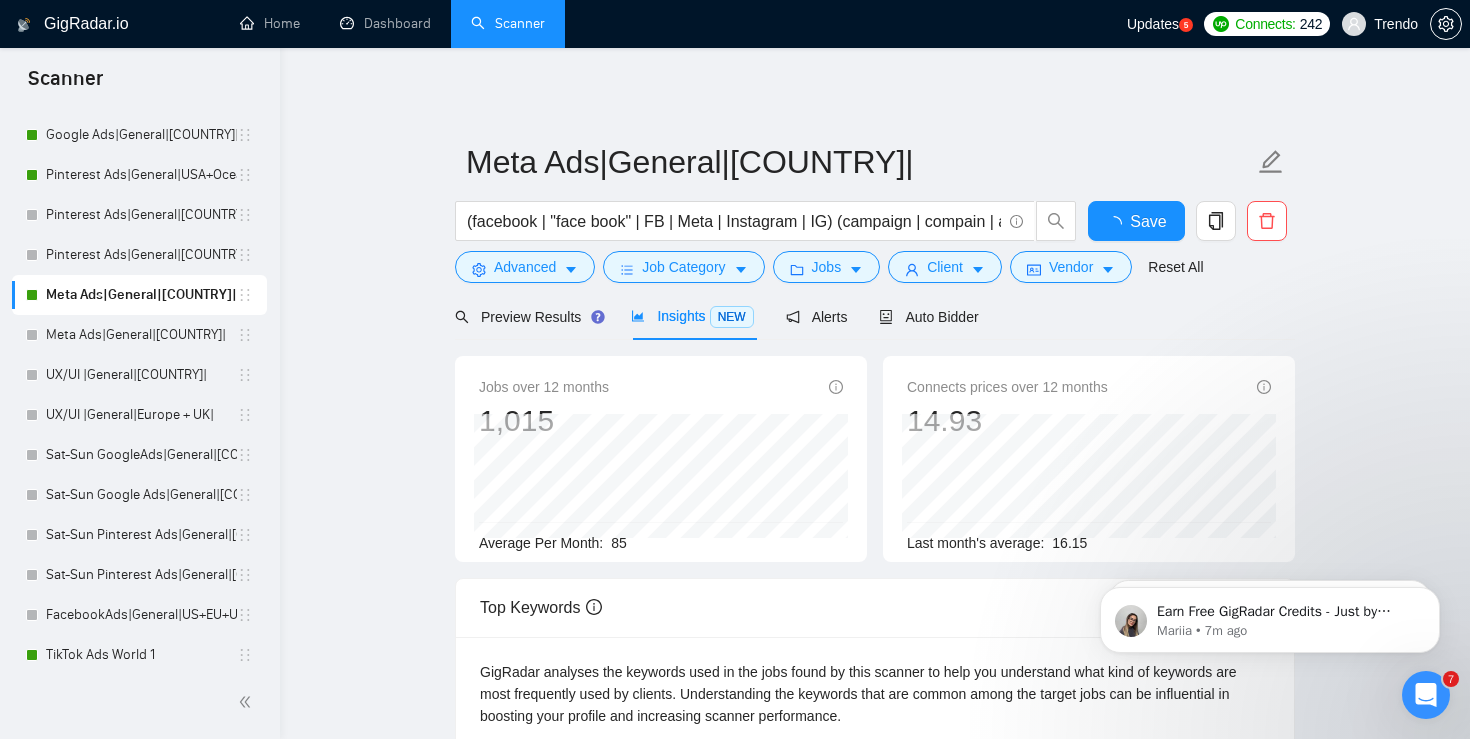 scroll, scrollTop: 68, scrollLeft: 0, axis: vertical 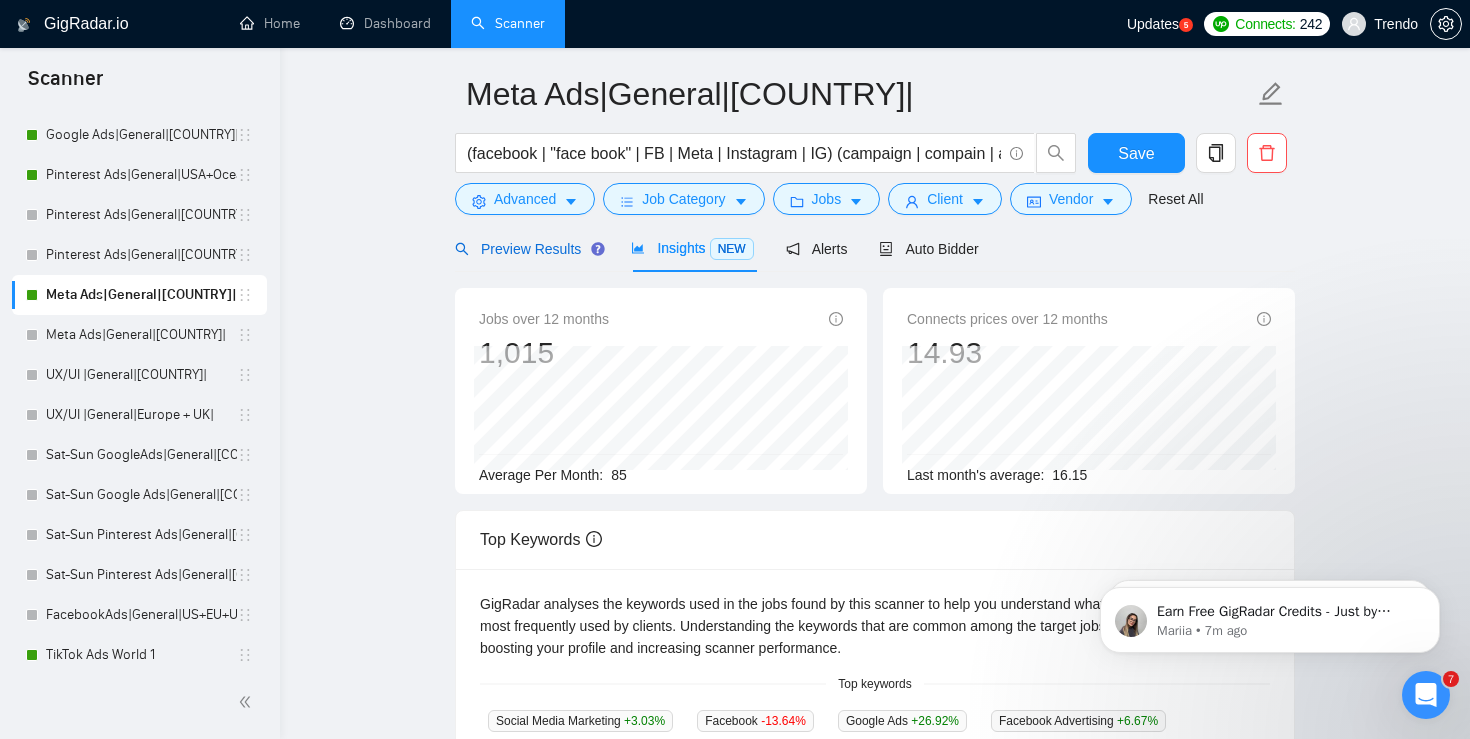 click on "Preview Results" at bounding box center [527, 249] 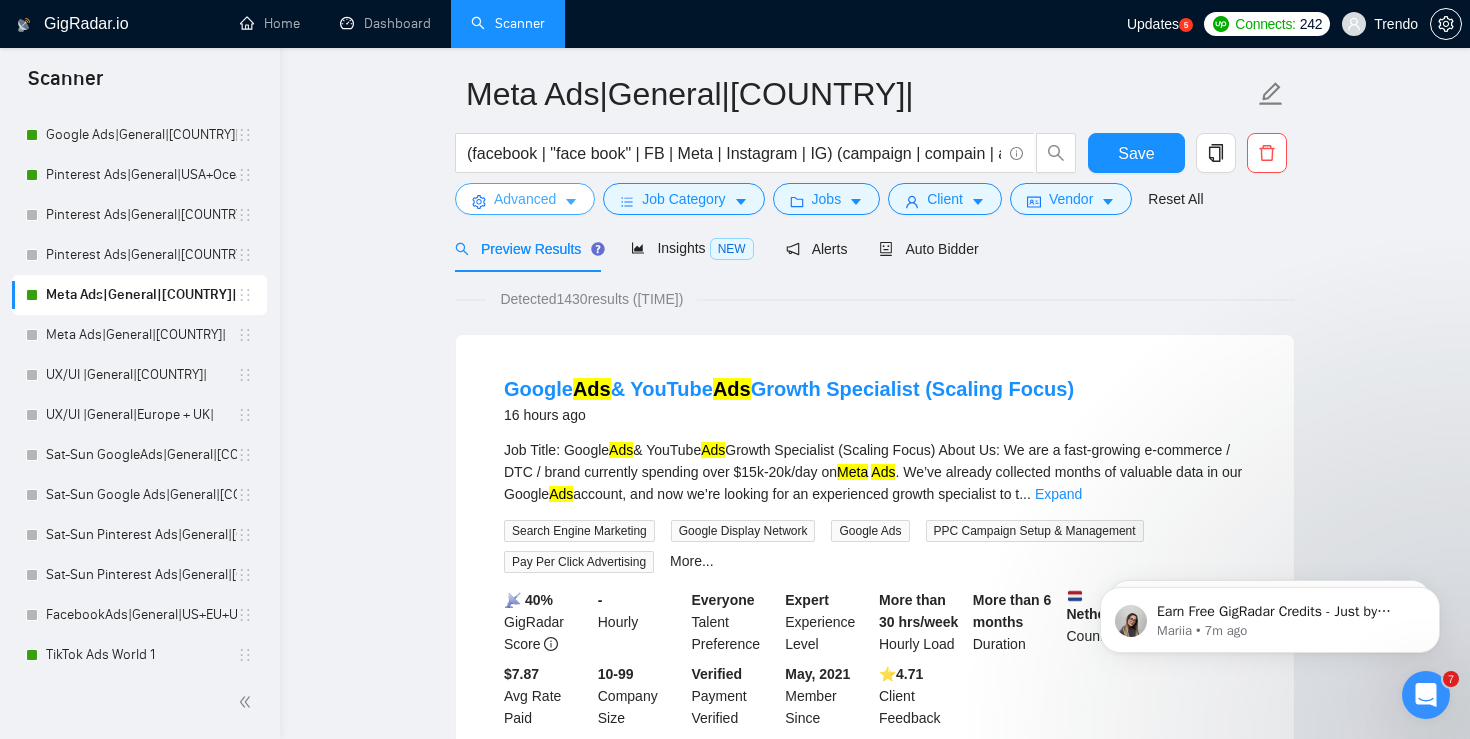click on "Advanced" at bounding box center [525, 199] 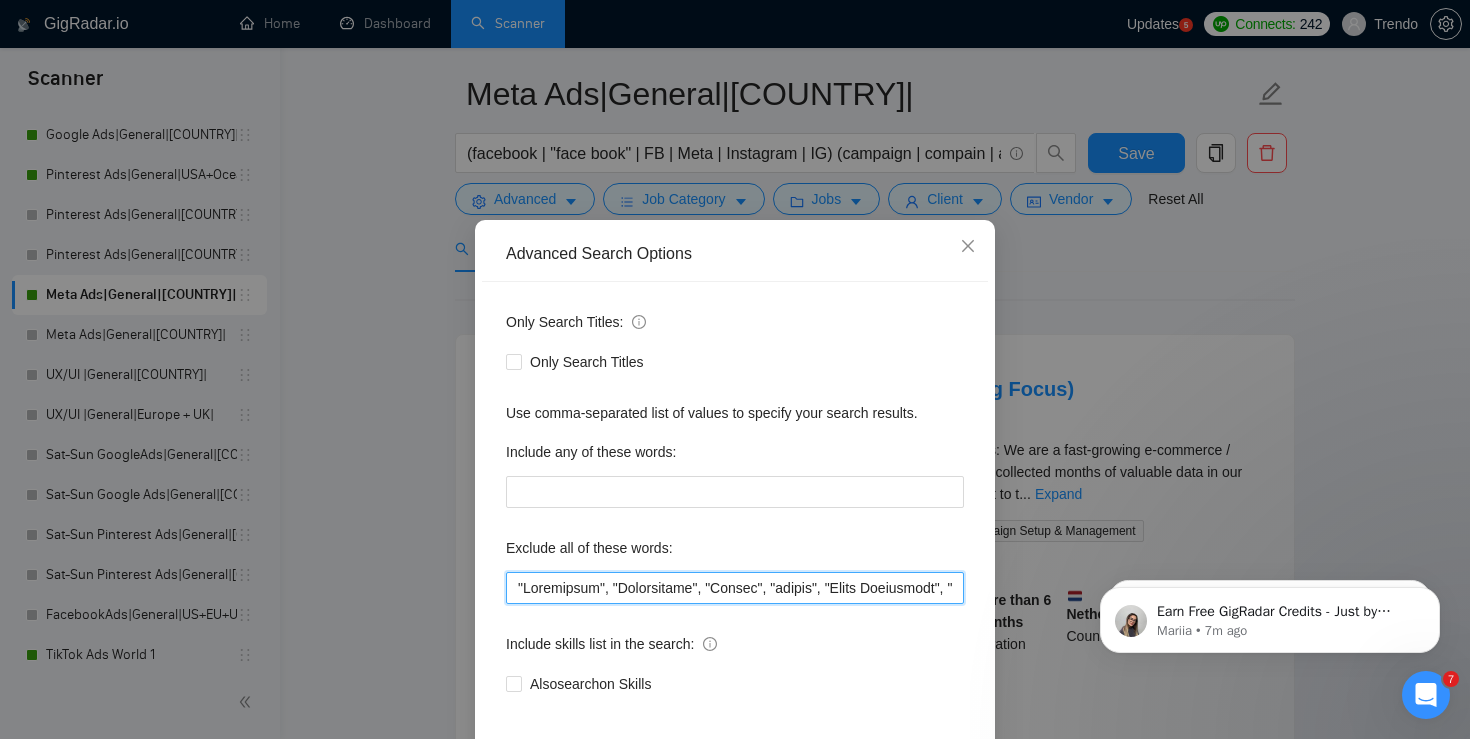 click at bounding box center [735, 588] 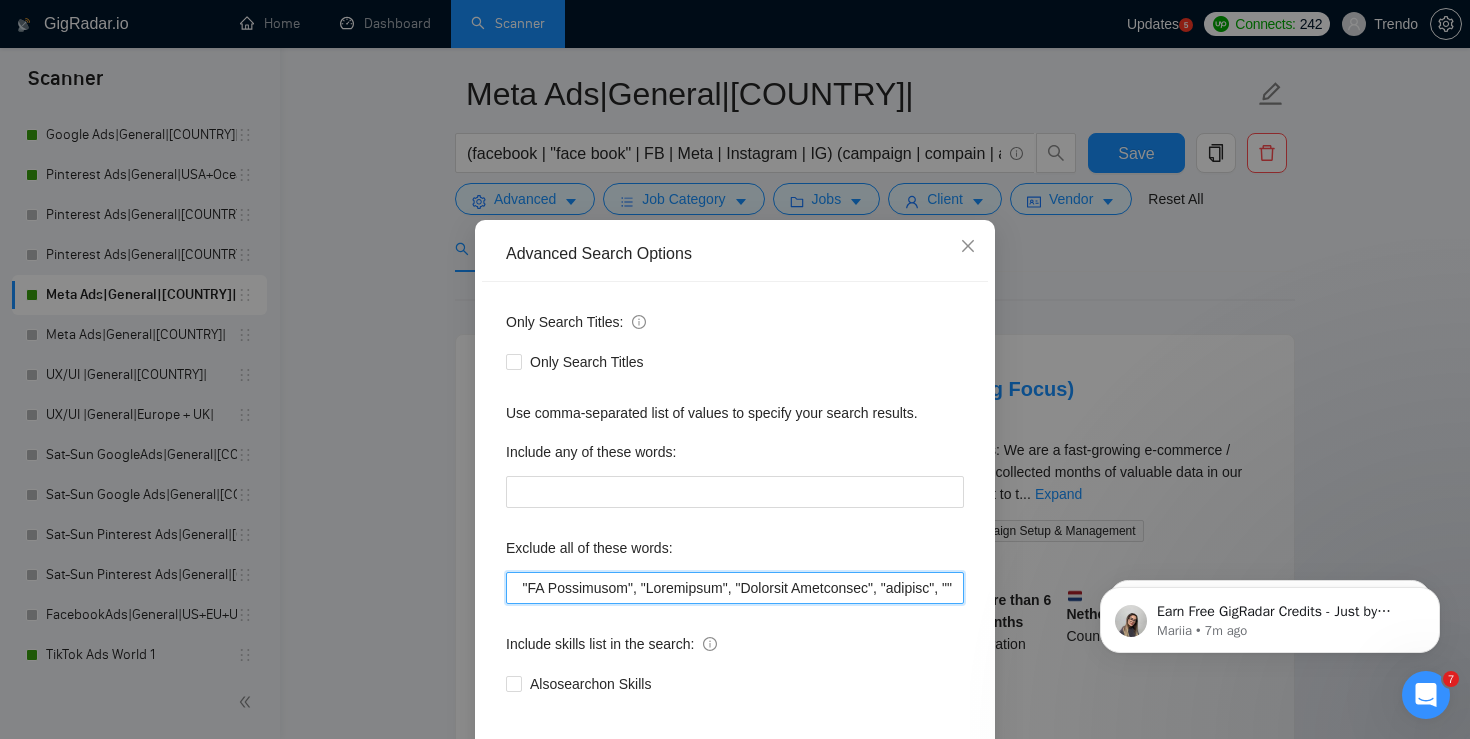 scroll, scrollTop: 0, scrollLeft: 14616, axis: horizontal 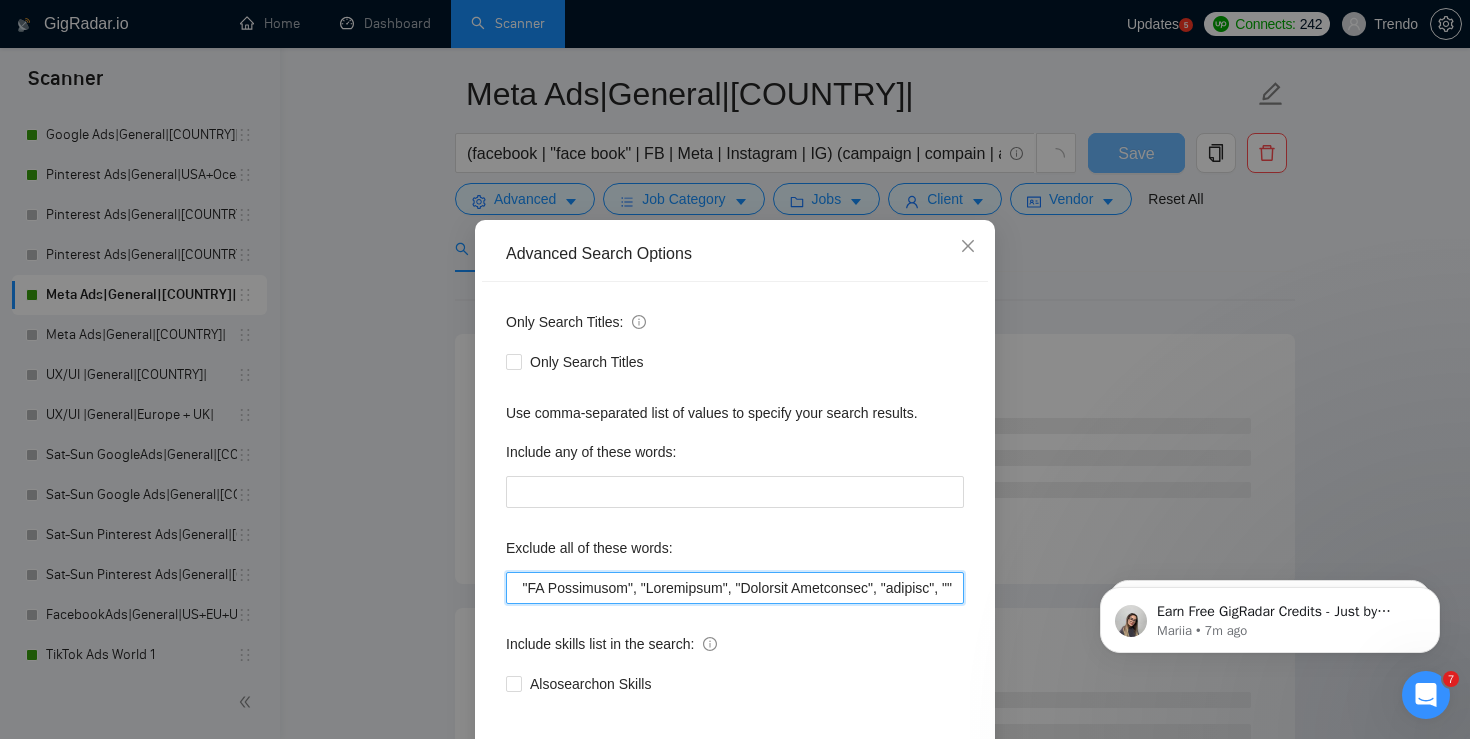 paste on "tutor""" 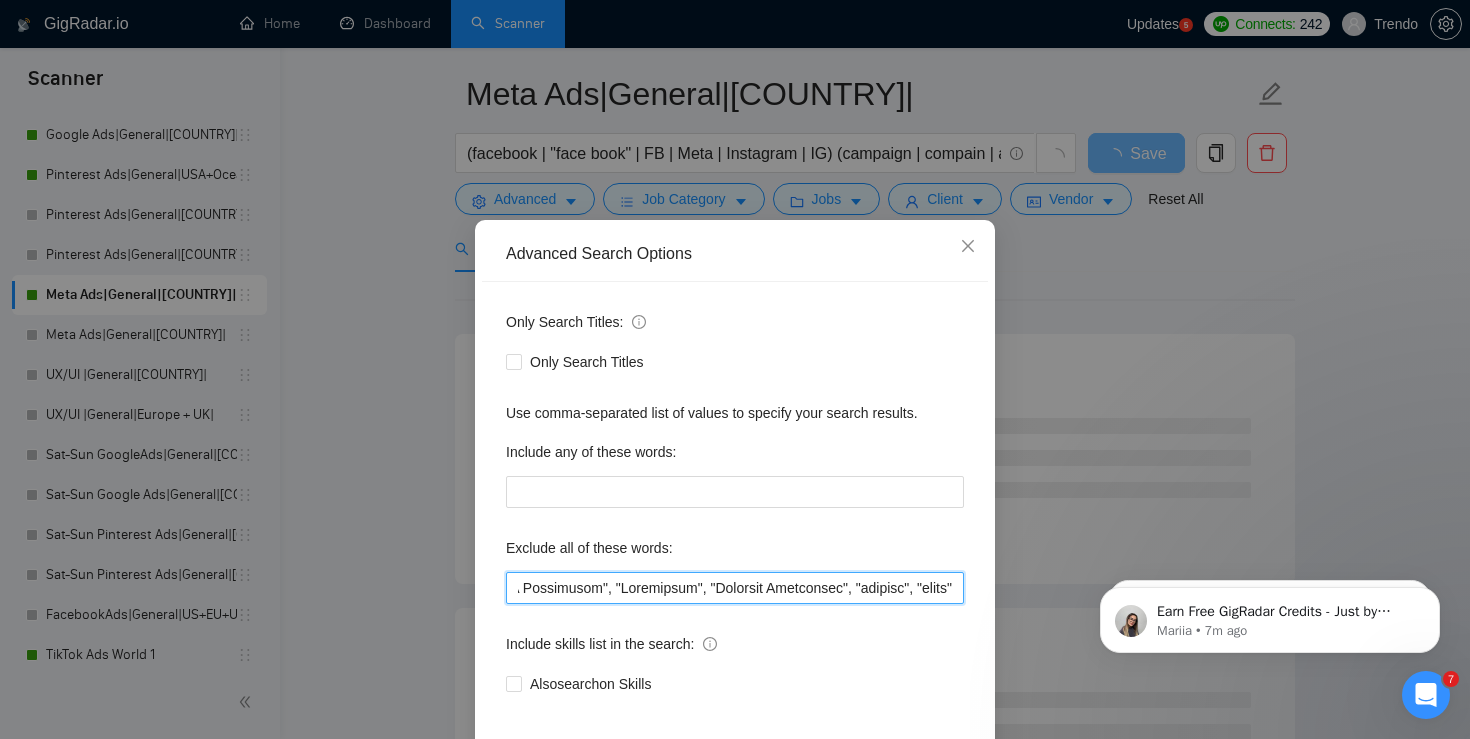 scroll, scrollTop: 0, scrollLeft: 14647, axis: horizontal 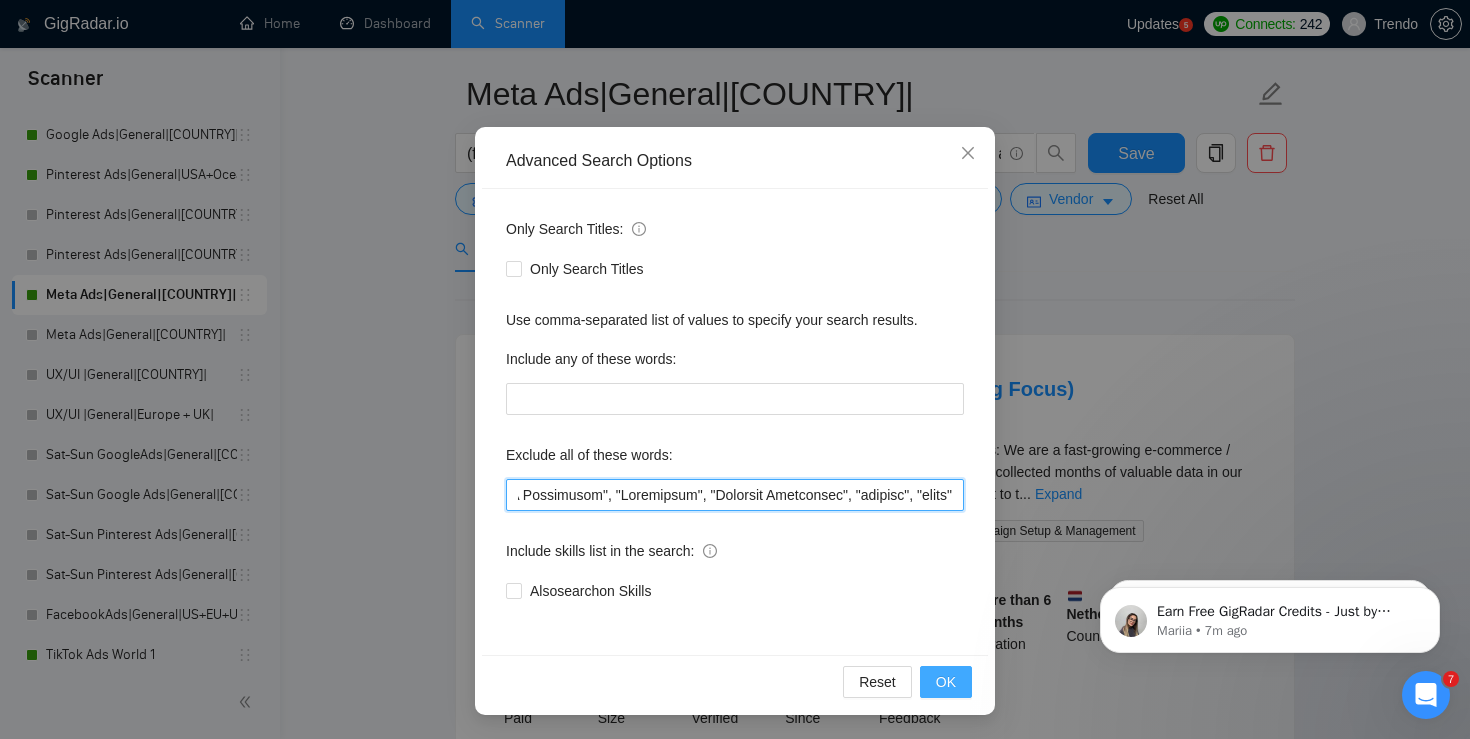 type on ""Loremipsum", "Dolorsitame", "Consec", "adipis", "Elits Doeiusmodt", "incid utla", "Etdol Magn", "al/en", "ad/mi", ve, qu, "nostru exerc ullamcola", "nisi-aliq", "ex eacomm", "co duisaute" , "IR INREPR", "*VO VELITESS", cill, "fugiatn pari excepteu", SIN, "Occaec cupidata", "Nonpro suntculp", "Quioff deserunt", "Mollita idestlab", "Persp undeomni", "Istena errorv", "Accusa dolore", "Laudant totamr", "Aperia eaquei", "Quaea illoin", "verit quasiar", "beatae vitaedi", "expli nemoen", "ipsamq volupt", "asper autodi", "fugit Conse", "magnid Eosra", "SeqUine nequepo", "Quisqu dol", Adipis, numquameiu, moditempora, inciduntmagna, quaerat, etia, "minu solu", "nobis eligendio", cumquen, impeditqu, Placeat, facereposs, assumendarep, TEM, Aut, "Qu officii debitisr nec s eve voluptatesr", "recusandaei", Earumhicte, "sapientedel", "reicien", volupt, "maiores aliasp", dolori, Asper, Repell, minimno, "exer ullamc", "suscip labori", "AliQuidc", Consequatu, quidmaxi, "mollitiamo h quid", reru,  facilis, expeditadisti, "na..." 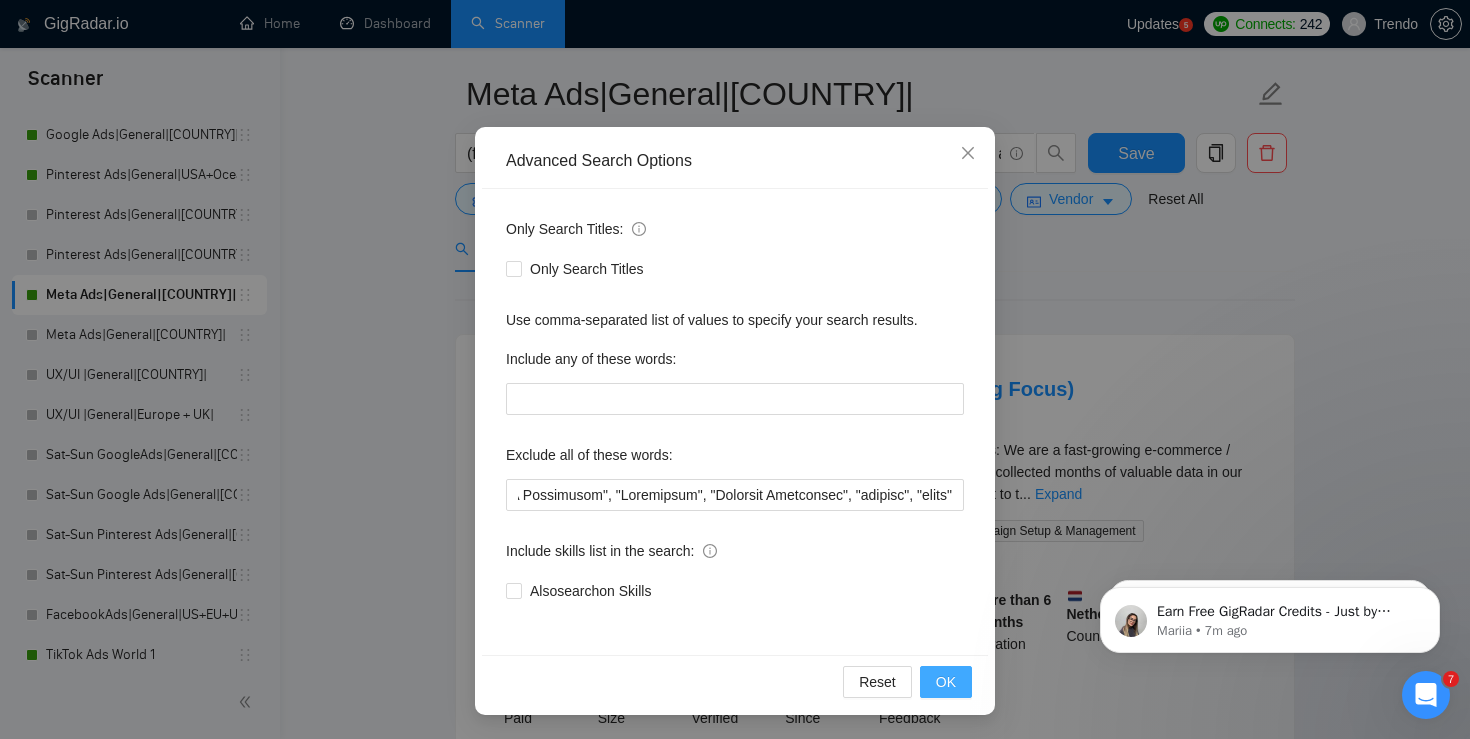 click on "OK" at bounding box center (946, 682) 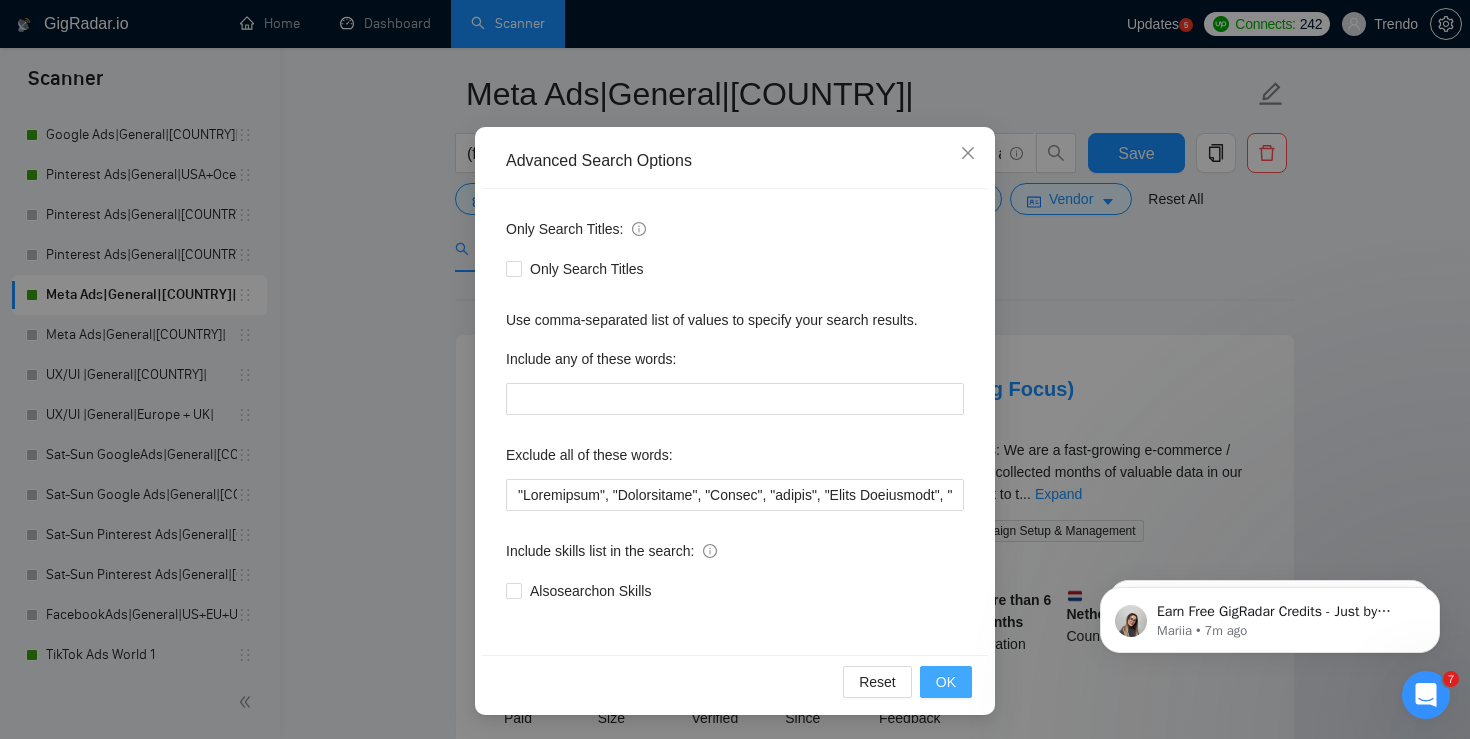 scroll, scrollTop: 0, scrollLeft: 0, axis: both 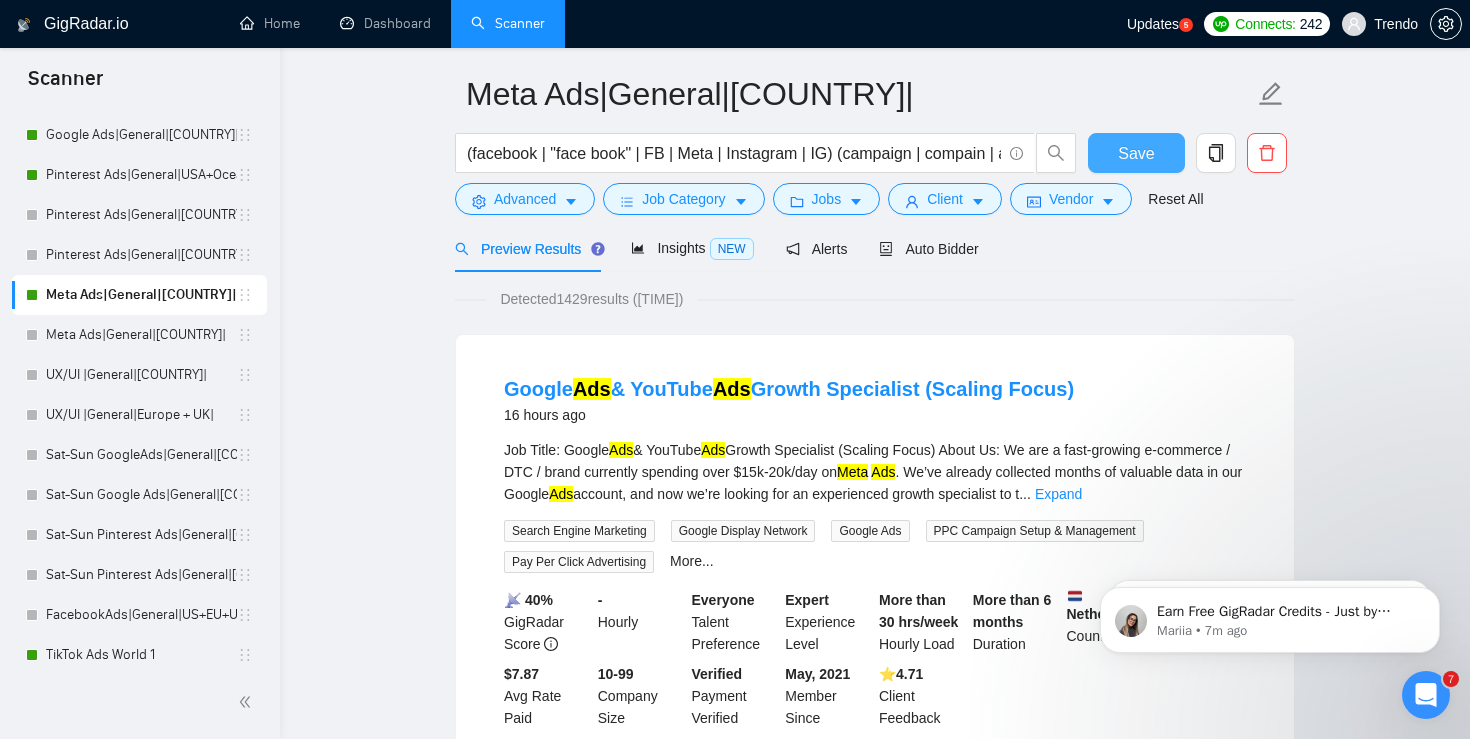 click on "Save" at bounding box center [1136, 153] 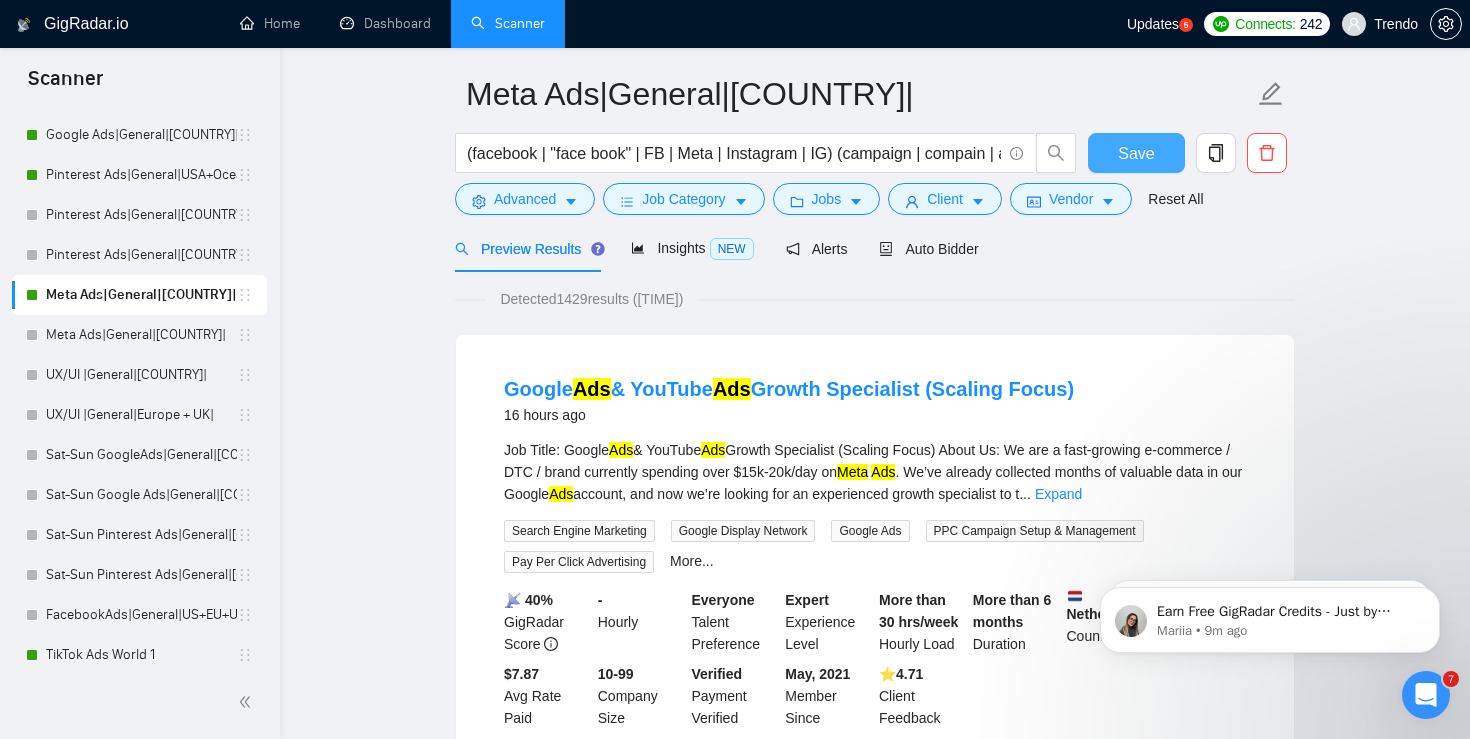 scroll, scrollTop: 0, scrollLeft: 0, axis: both 